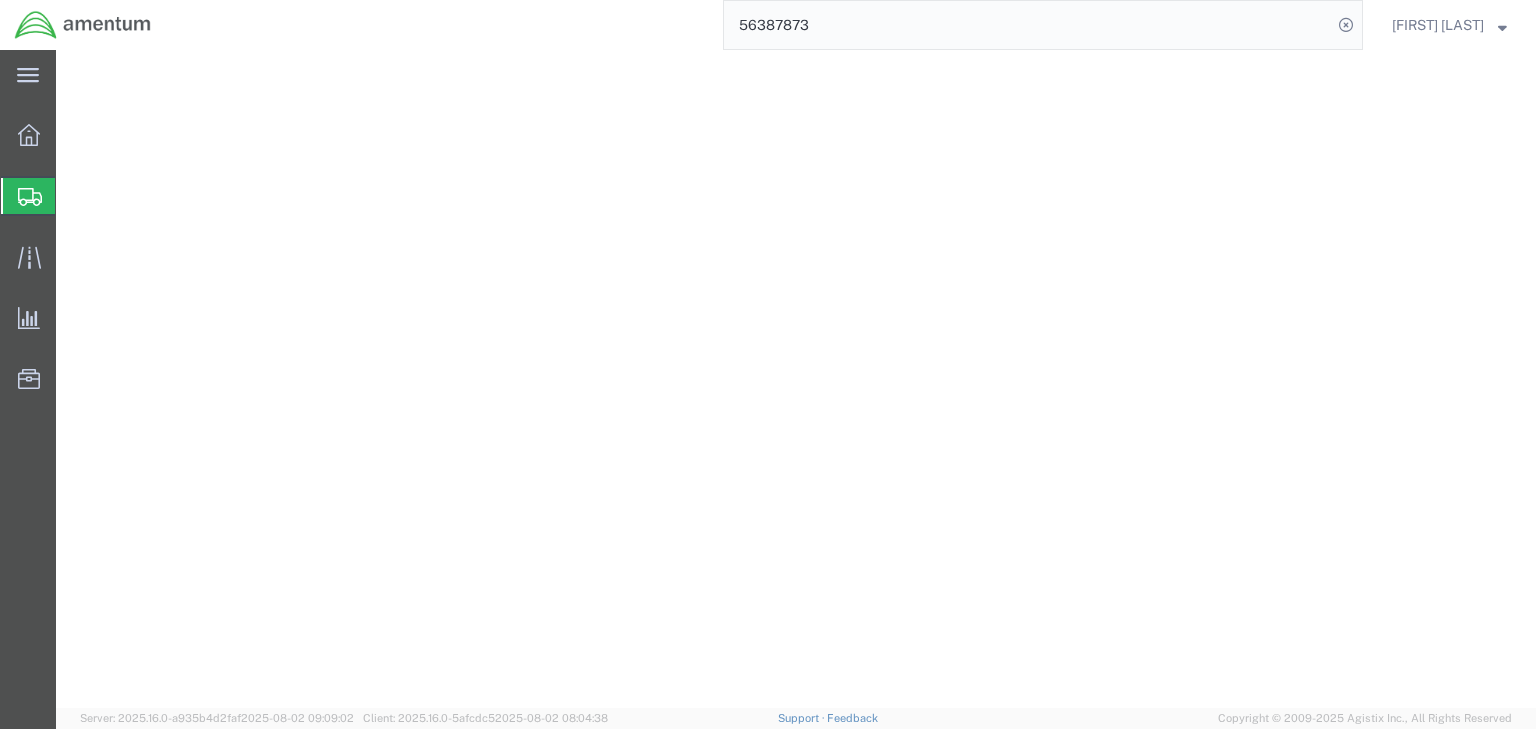 scroll, scrollTop: 0, scrollLeft: 0, axis: both 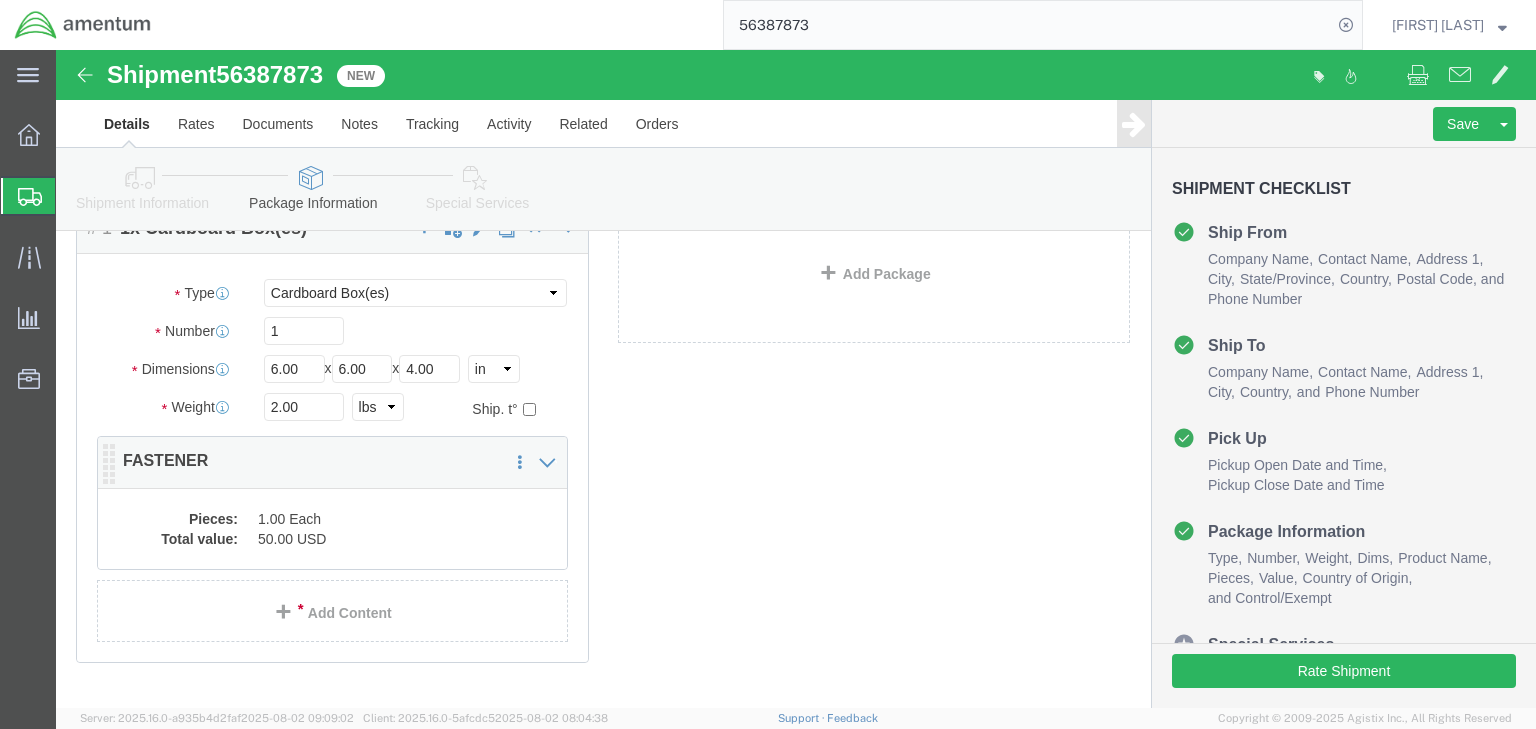 click on "1.00 Each" 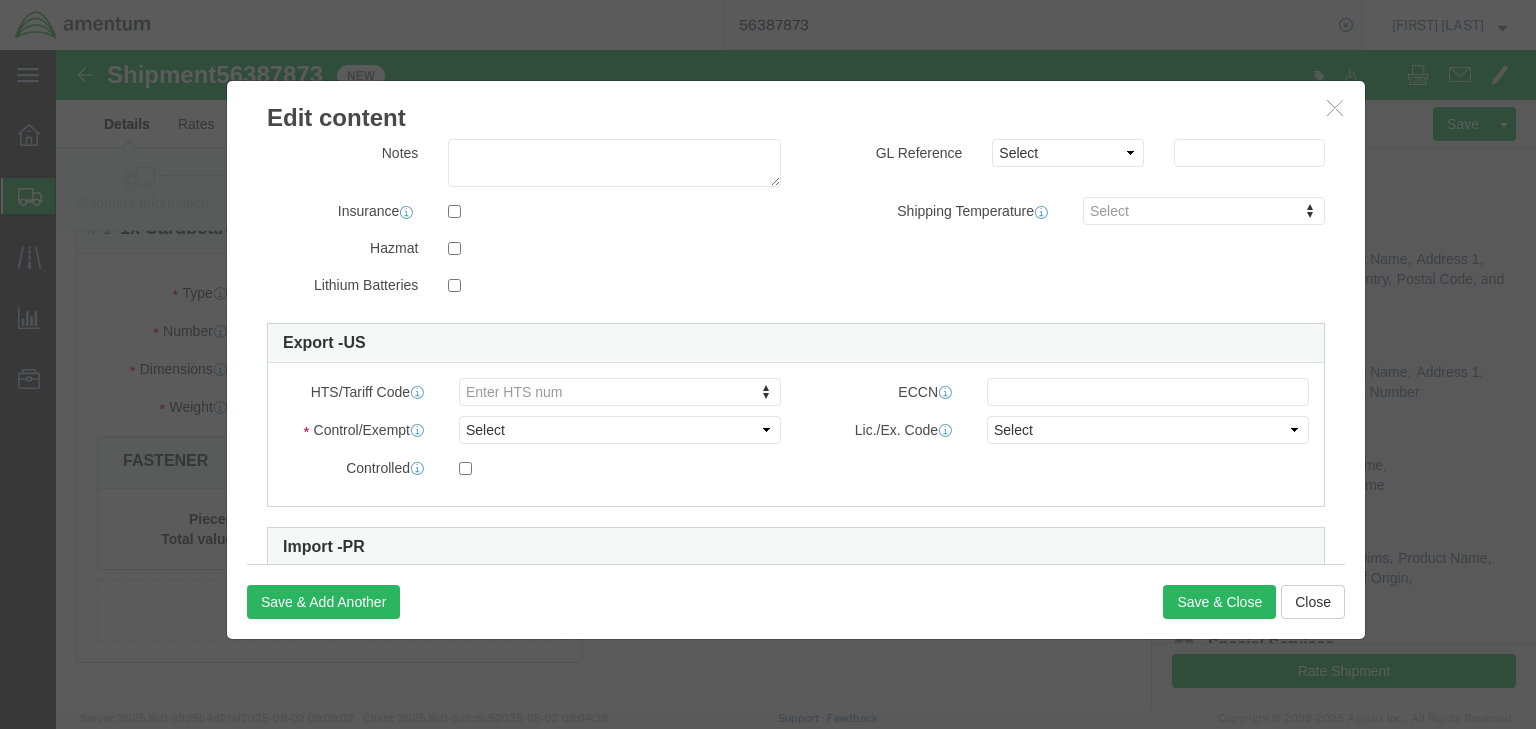 scroll, scrollTop: 524, scrollLeft: 0, axis: vertical 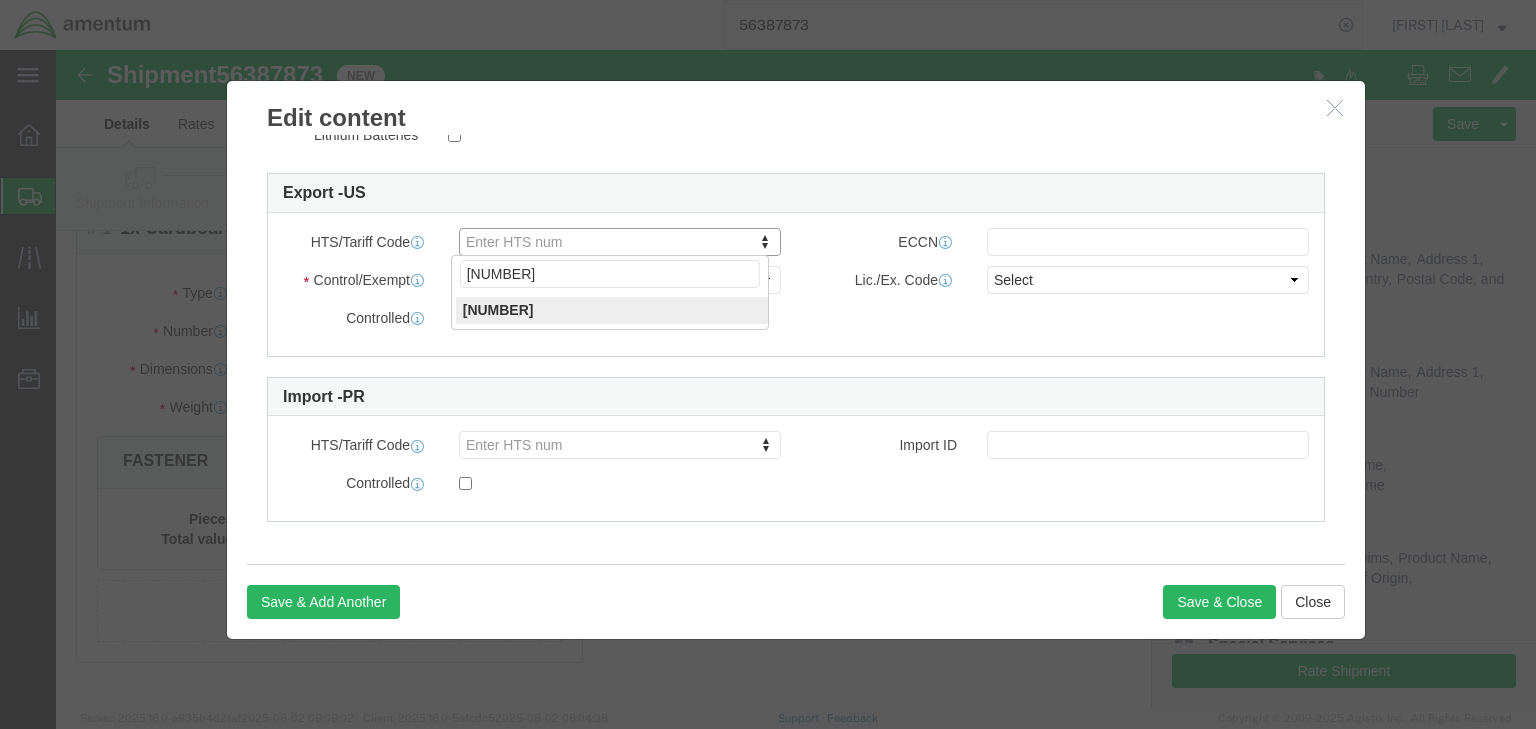 type on "[NUMBER]" 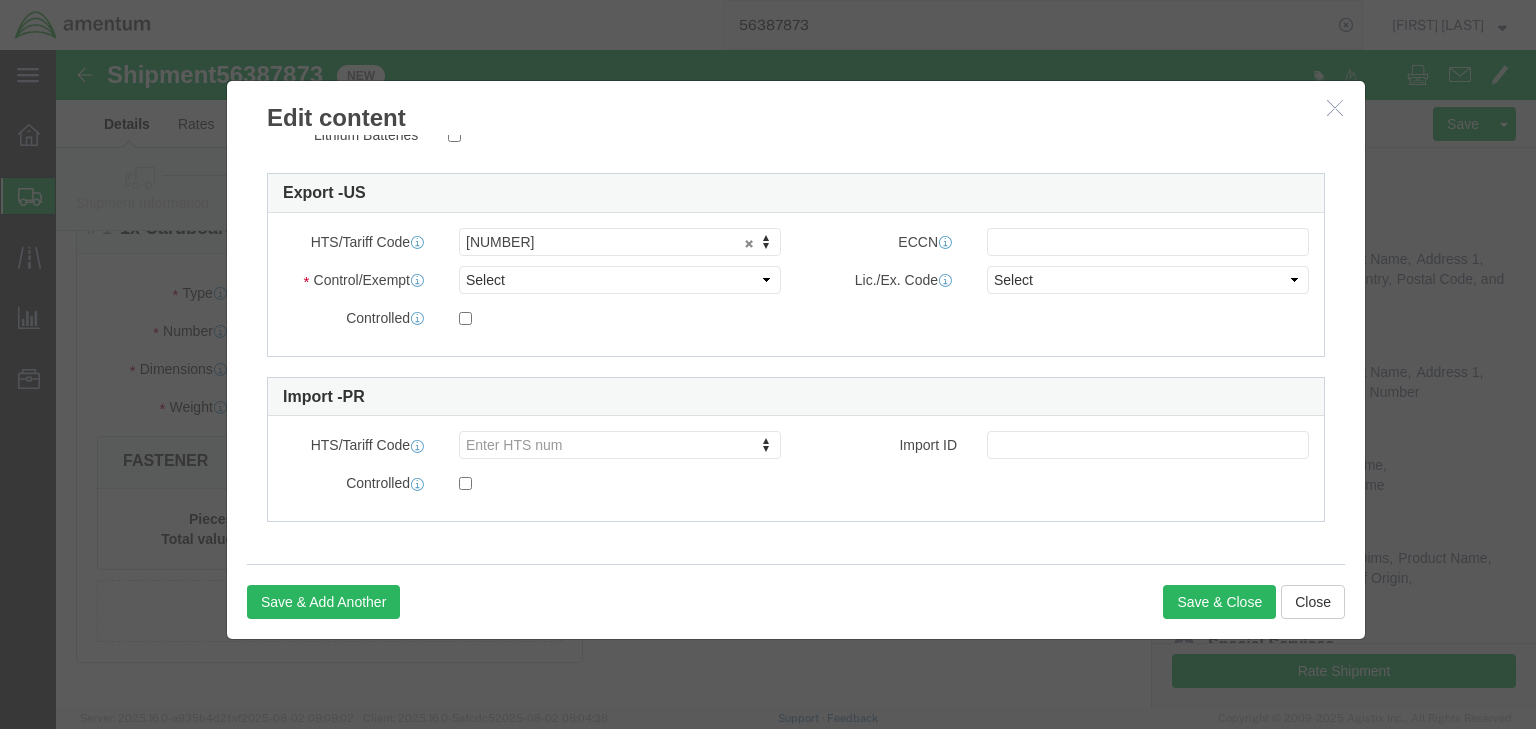 click 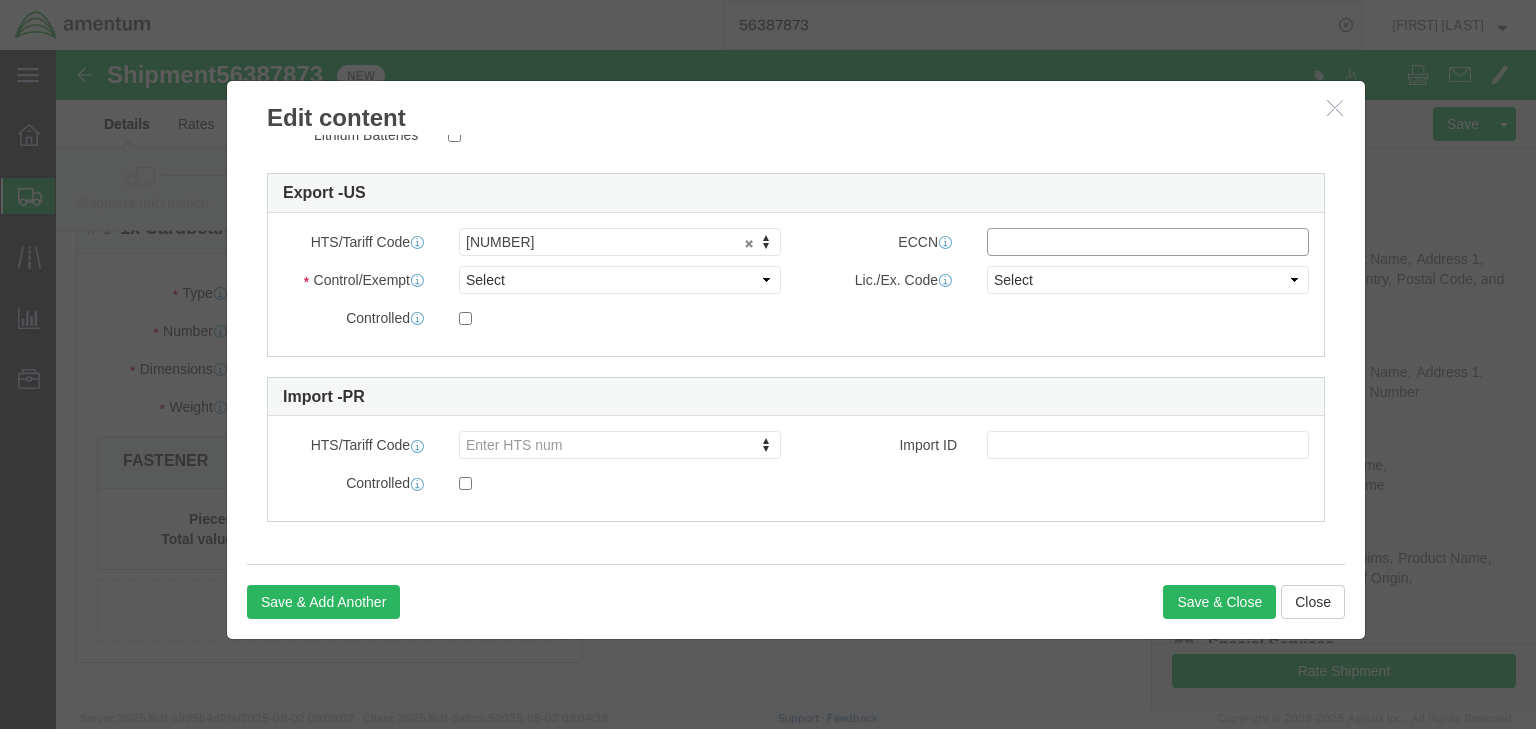 click 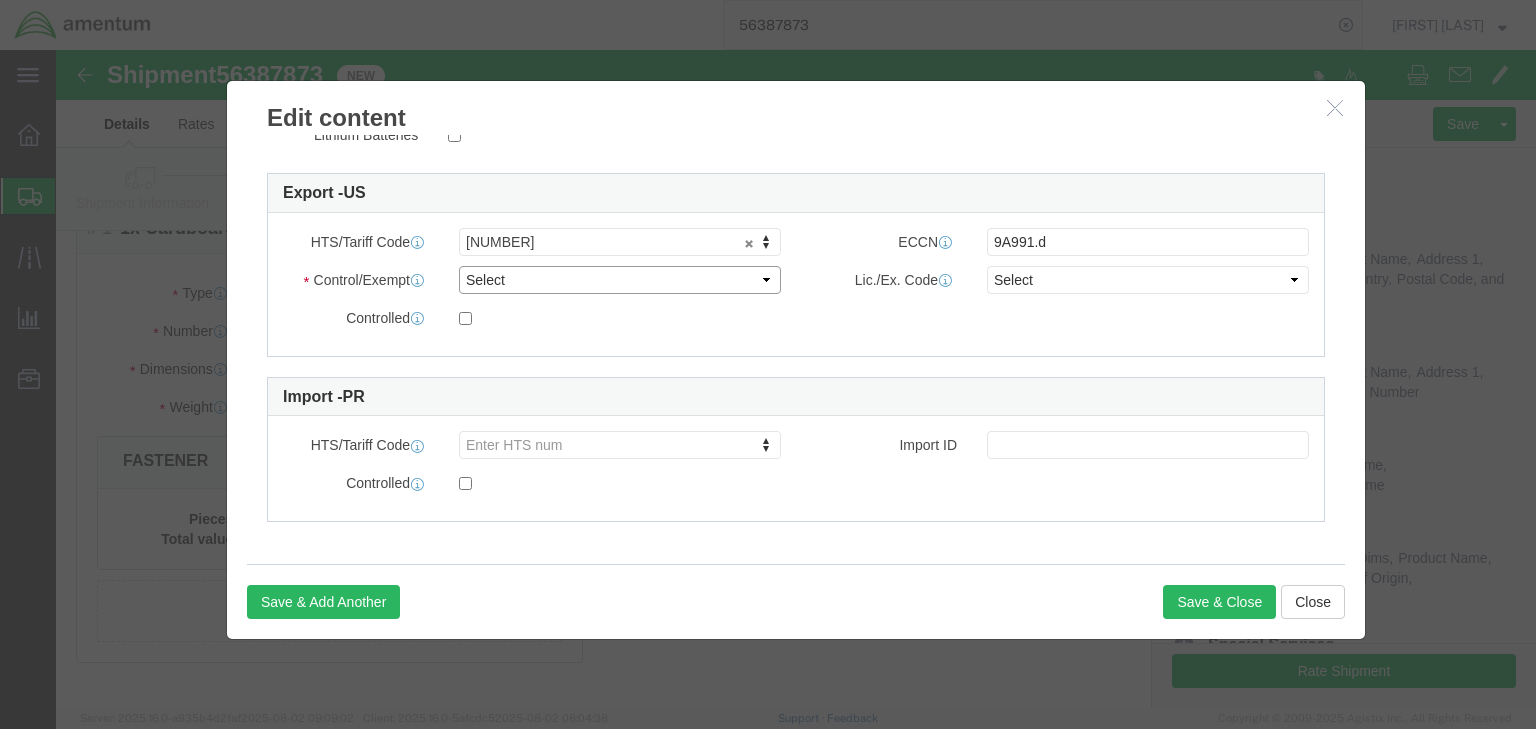 drag, startPoint x: 466, startPoint y: 219, endPoint x: 465, endPoint y: 238, distance: 19.026299 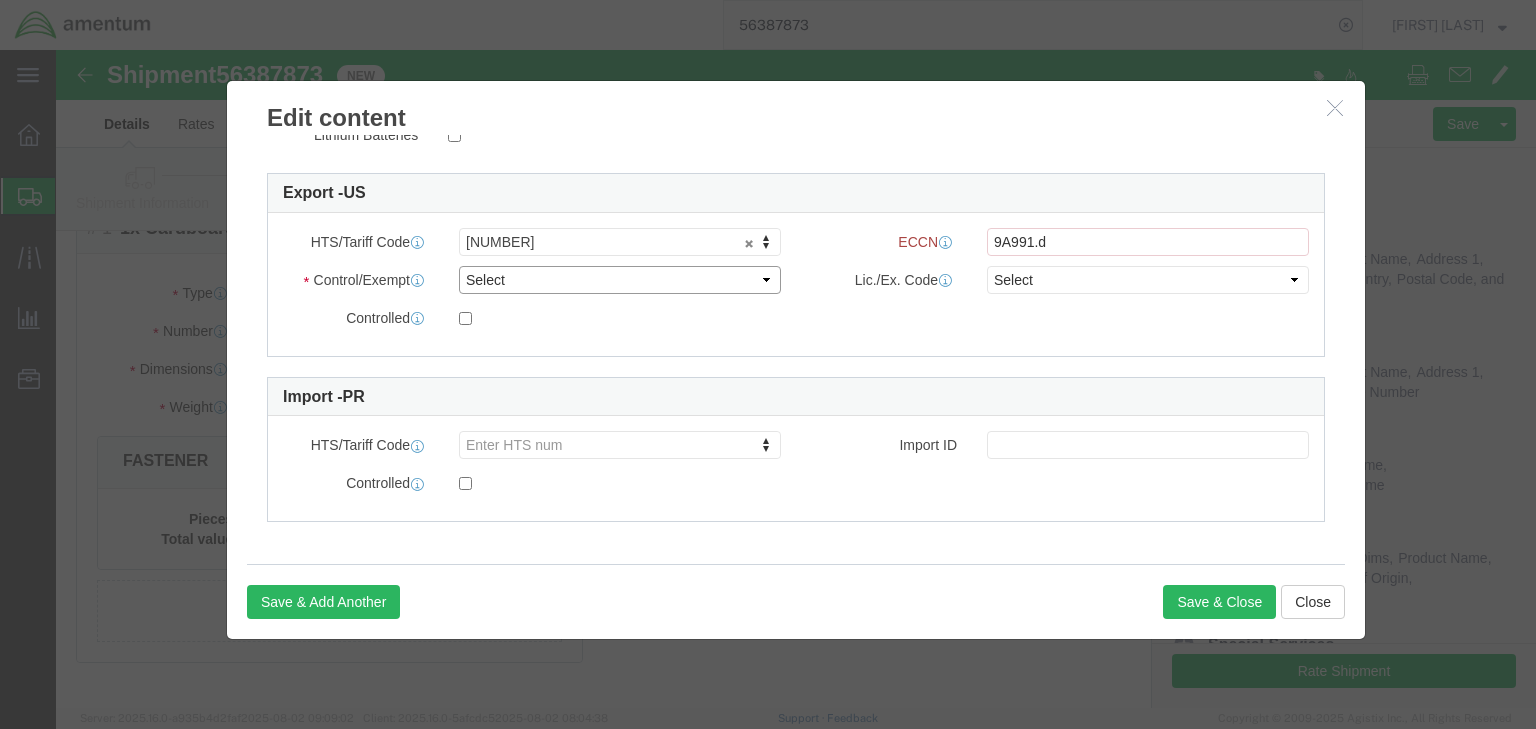 select on "BIS" 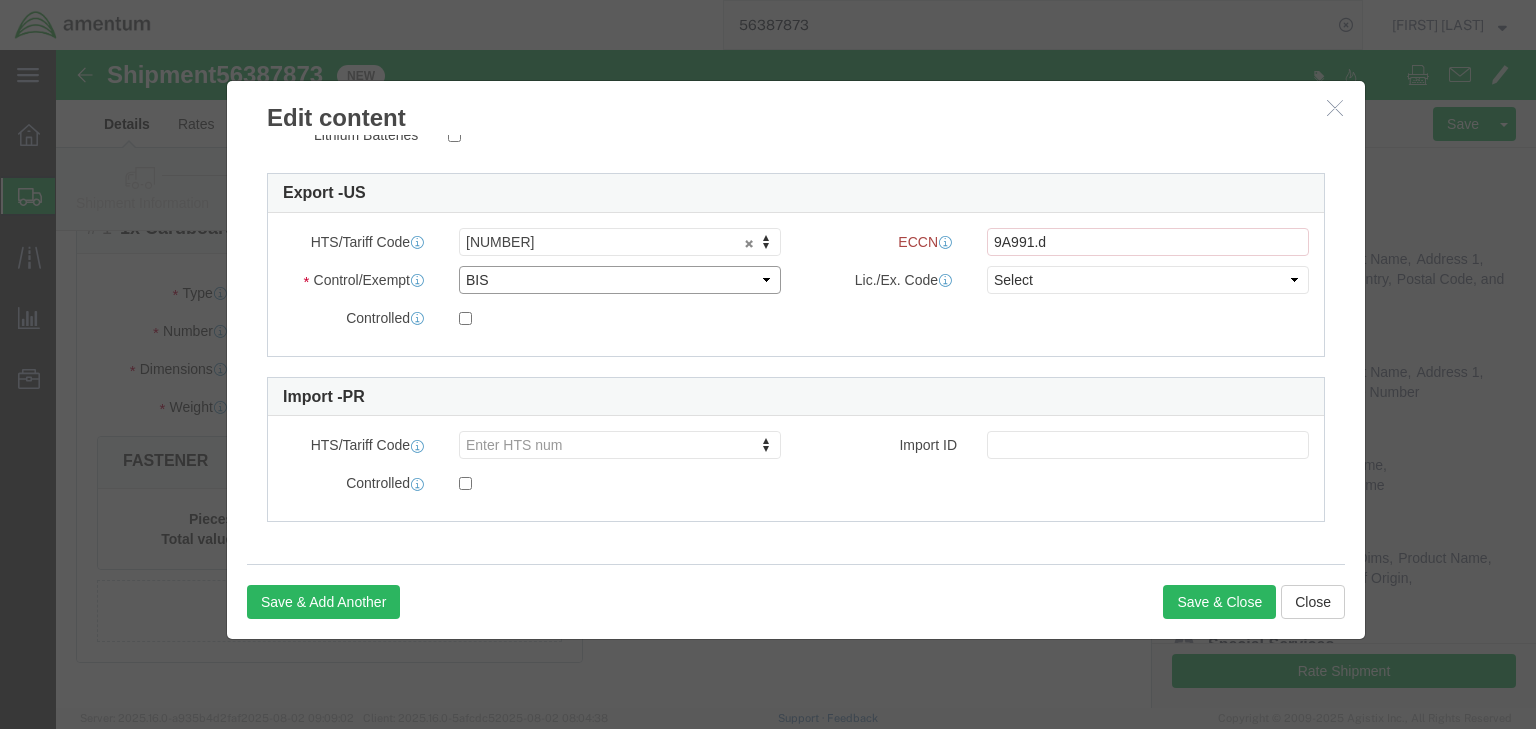 click on "Select ATF BIS DEA EPA FDA FTR ITAR OFAC Other (OPA)" 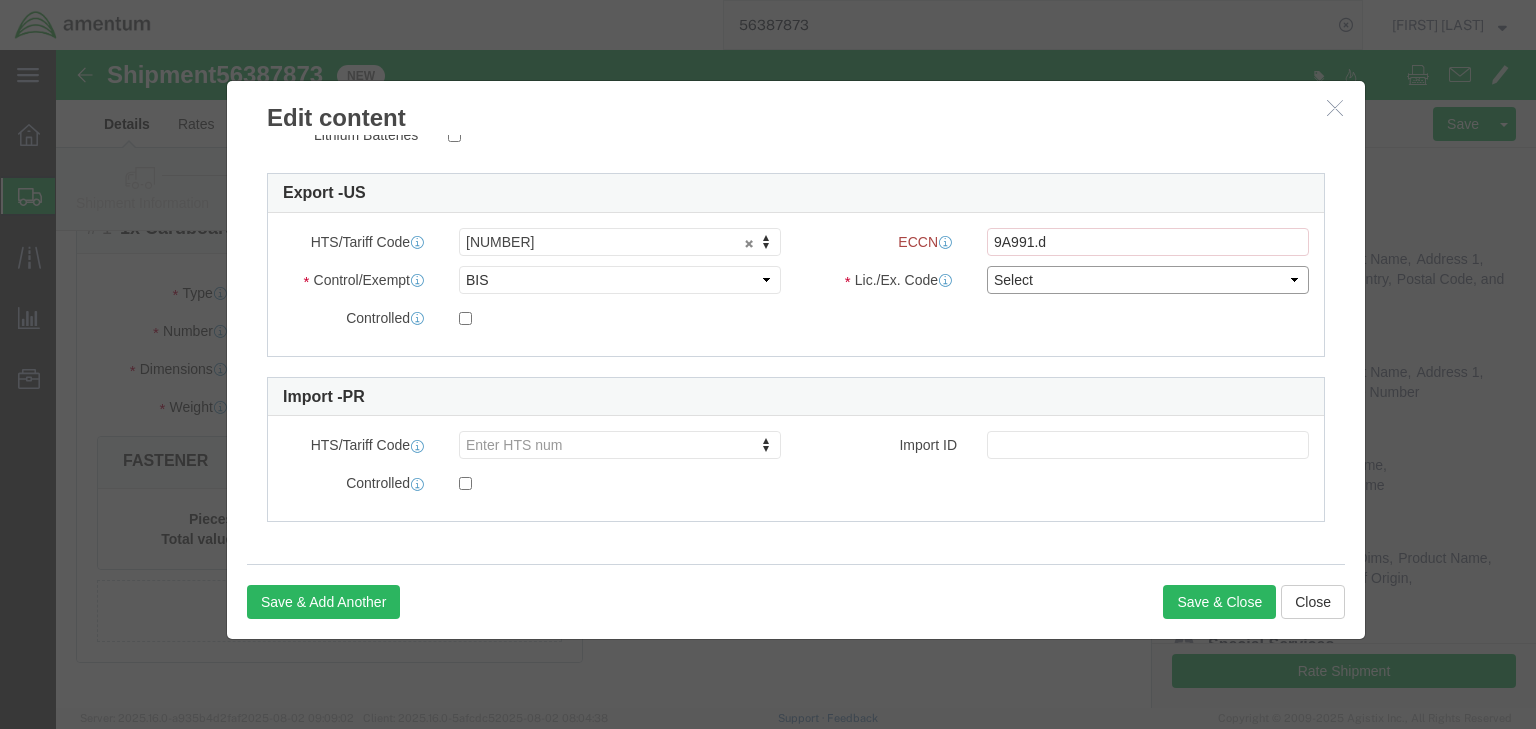 click on "Select AGR-Agricultural APP-Computers APR-Additional Permissive Exports AVS-Aircraft and Vessels BAG-Baggage CIV-Civil End Use ENC-Encrypted Commodities , Software GBS-Group B Country GFT-Gift Parcels , Humanitarian GOV-Government IVL-Individual Validated License KMI-Key Managment Infrastructure LVS-Limited Value MED-Medical Devices NLR-License is NOT Required NONE-License is Required RPL-Replacement Parts TMP-Temporary Import,Export TSR-Technology,Software Restricted TSU-Technology,Software Unrestricte Validated End-User" 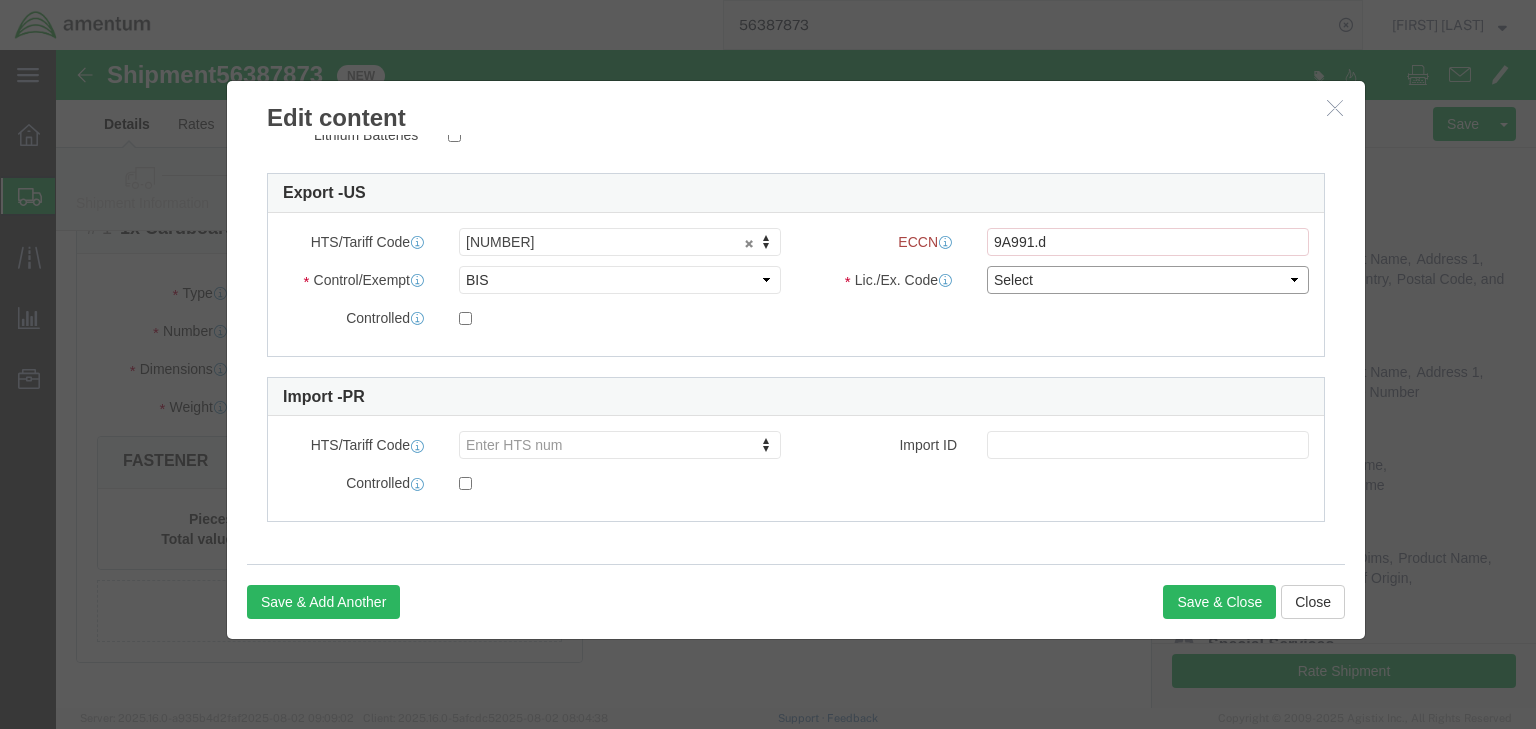 select on "NLR" 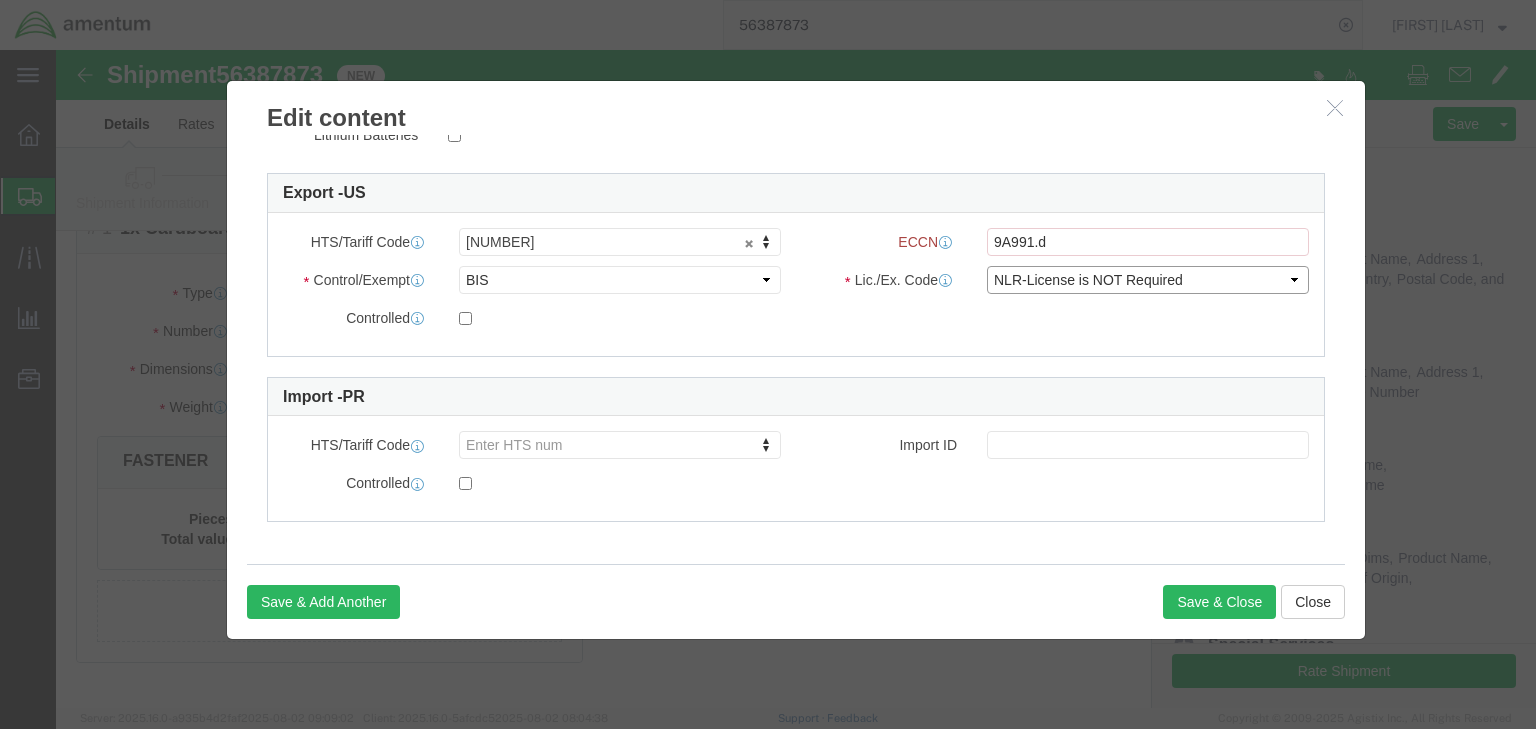 click on "Select AGR-Agricultural APP-Computers APR-Additional Permissive Exports AVS-Aircraft and Vessels BAG-Baggage CIV-Civil End Use ENC-Encrypted Commodities , Software GBS-Group B Country GFT-Gift Parcels , Humanitarian GOV-Government IVL-Individual Validated License KMI-Key Managment Infrastructure LVS-Limited Value MED-Medical Devices NLR-License is NOT Required NONE-License is Required RPL-Replacement Parts TMP-Temporary Import,Export TSR-Technology,Software Restricted TSU-Technology,Software Unrestricte Validated End-User" 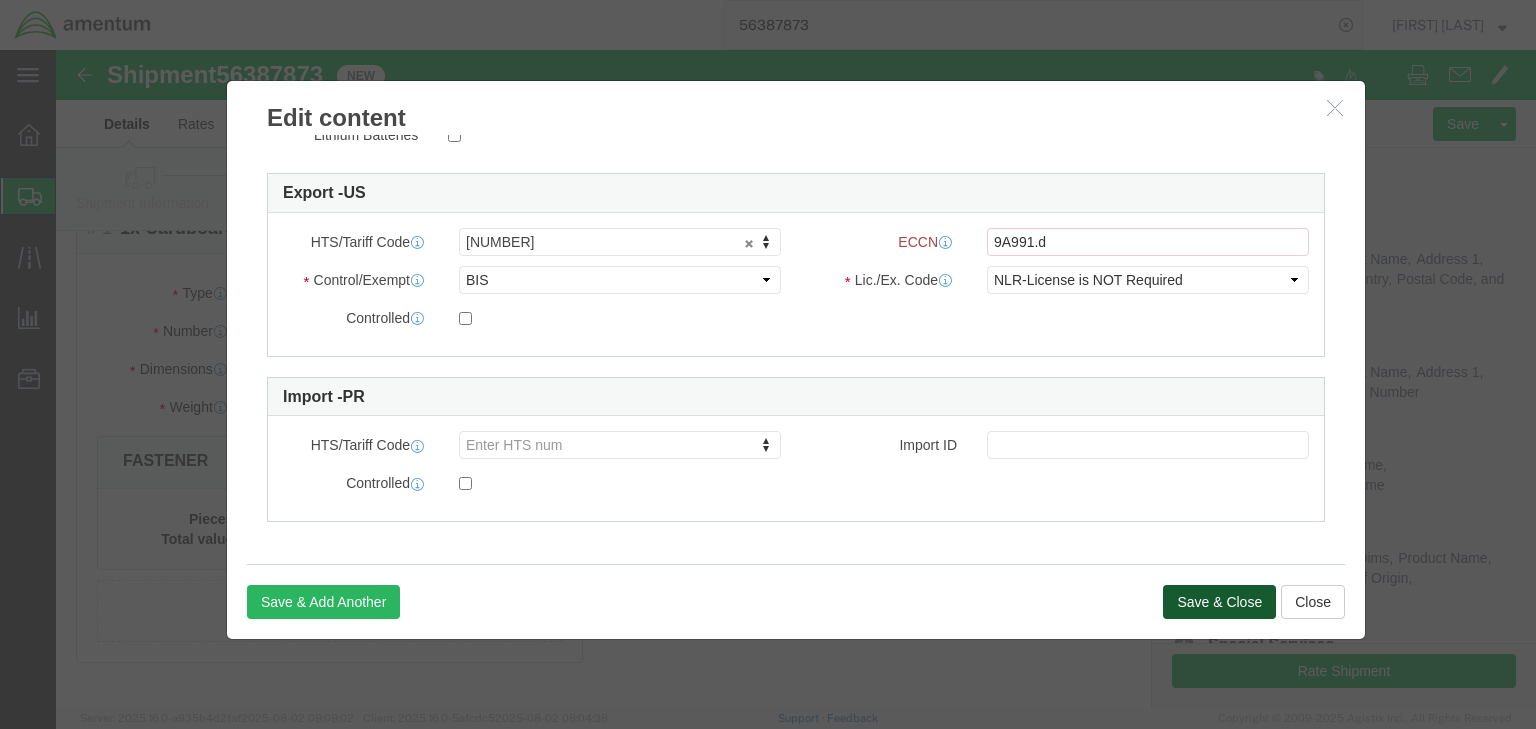 click on "Save & Close" 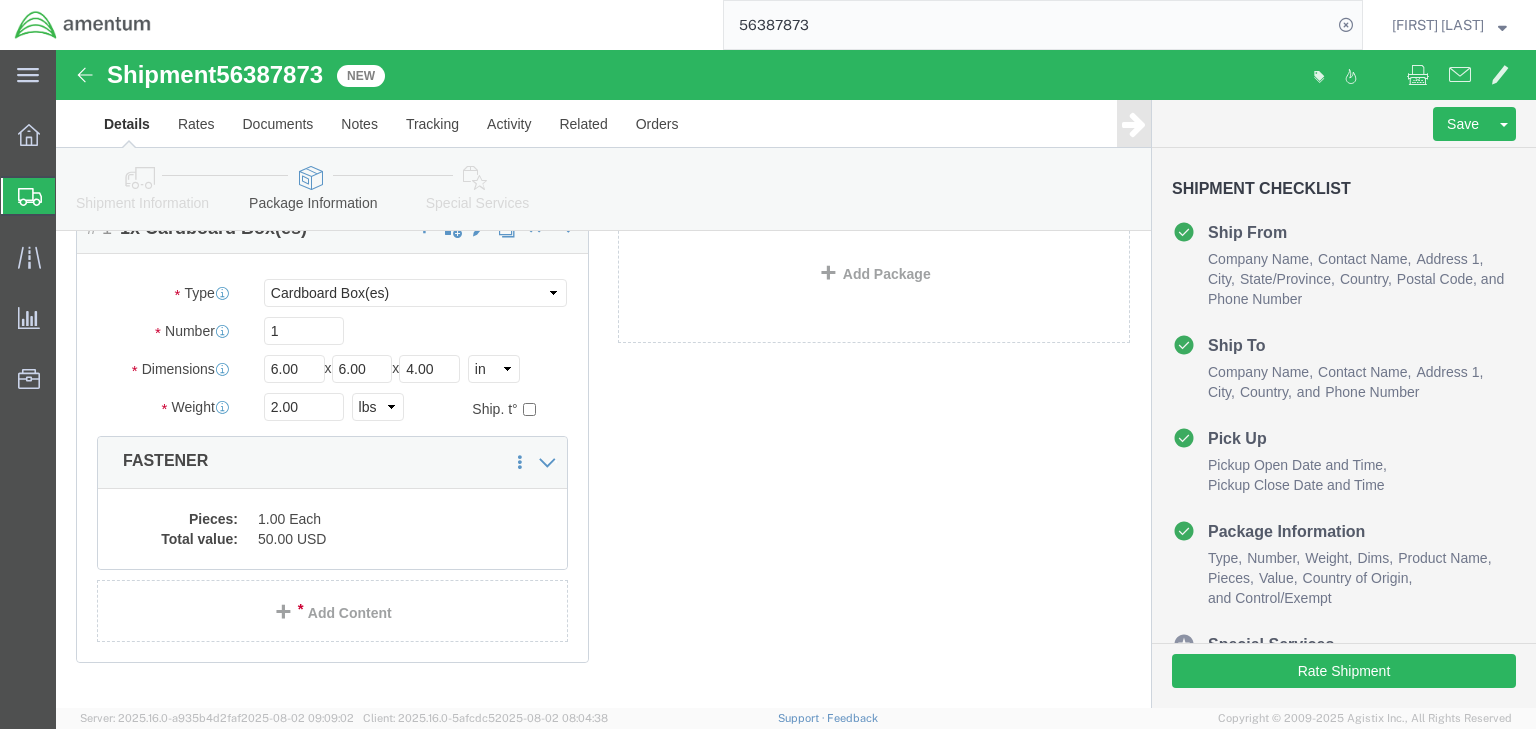 click 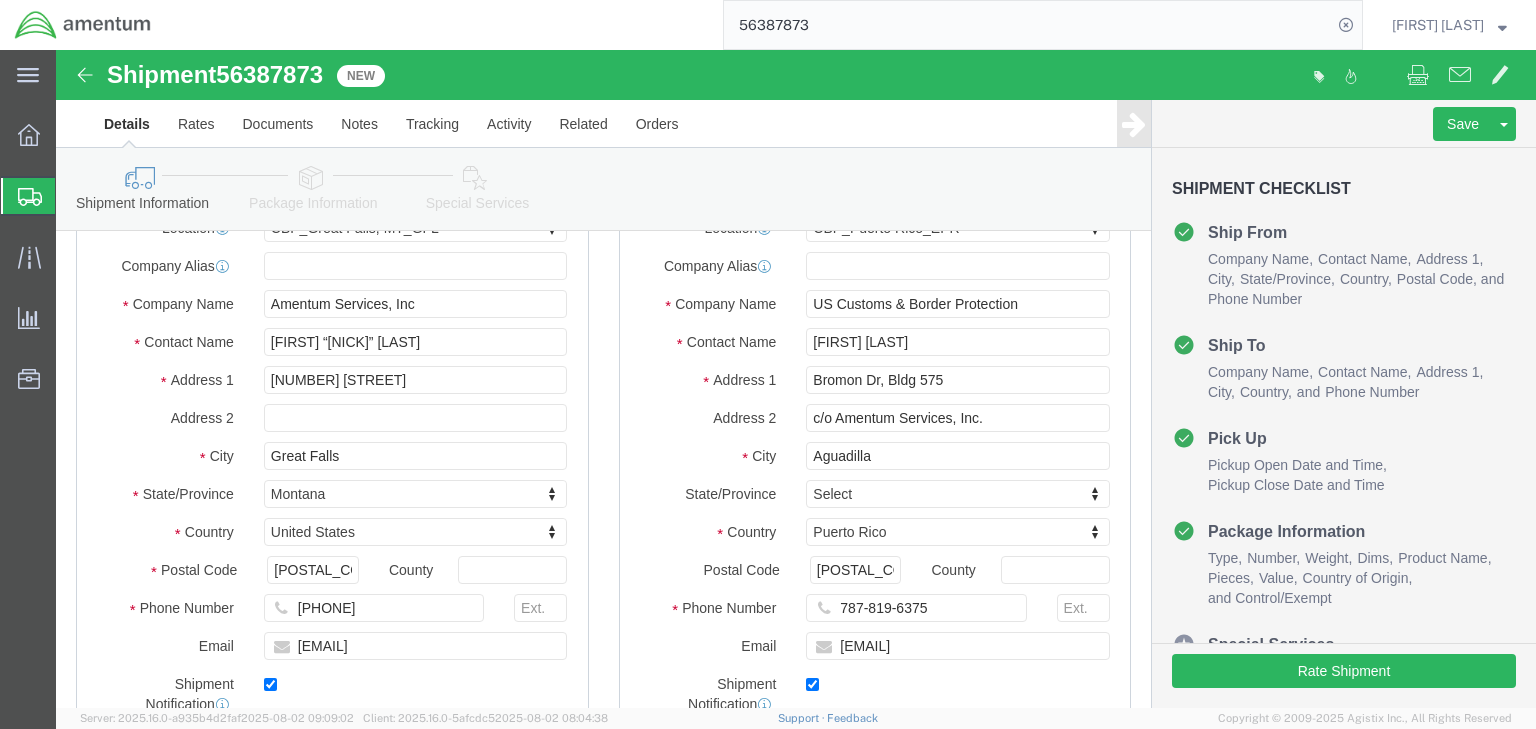 click 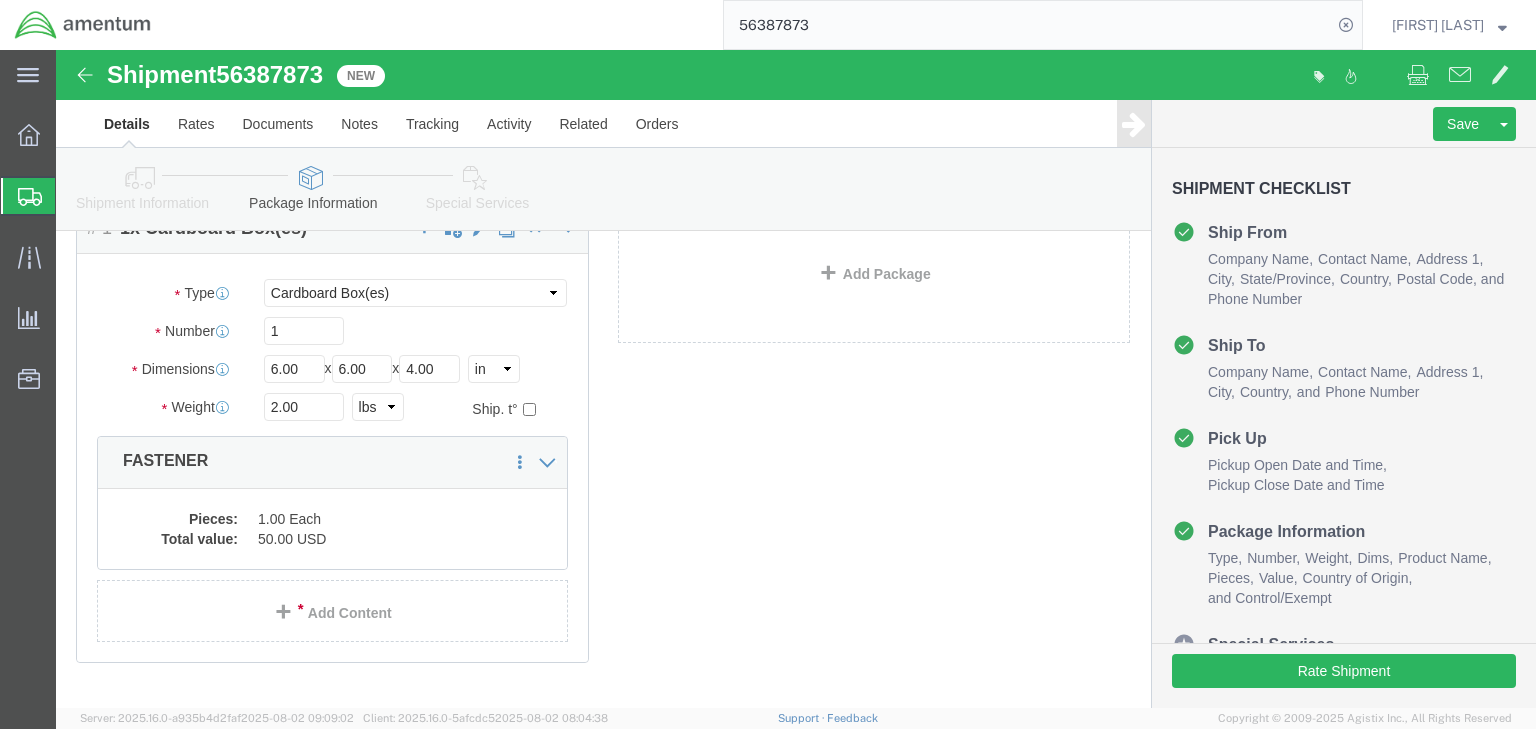 click 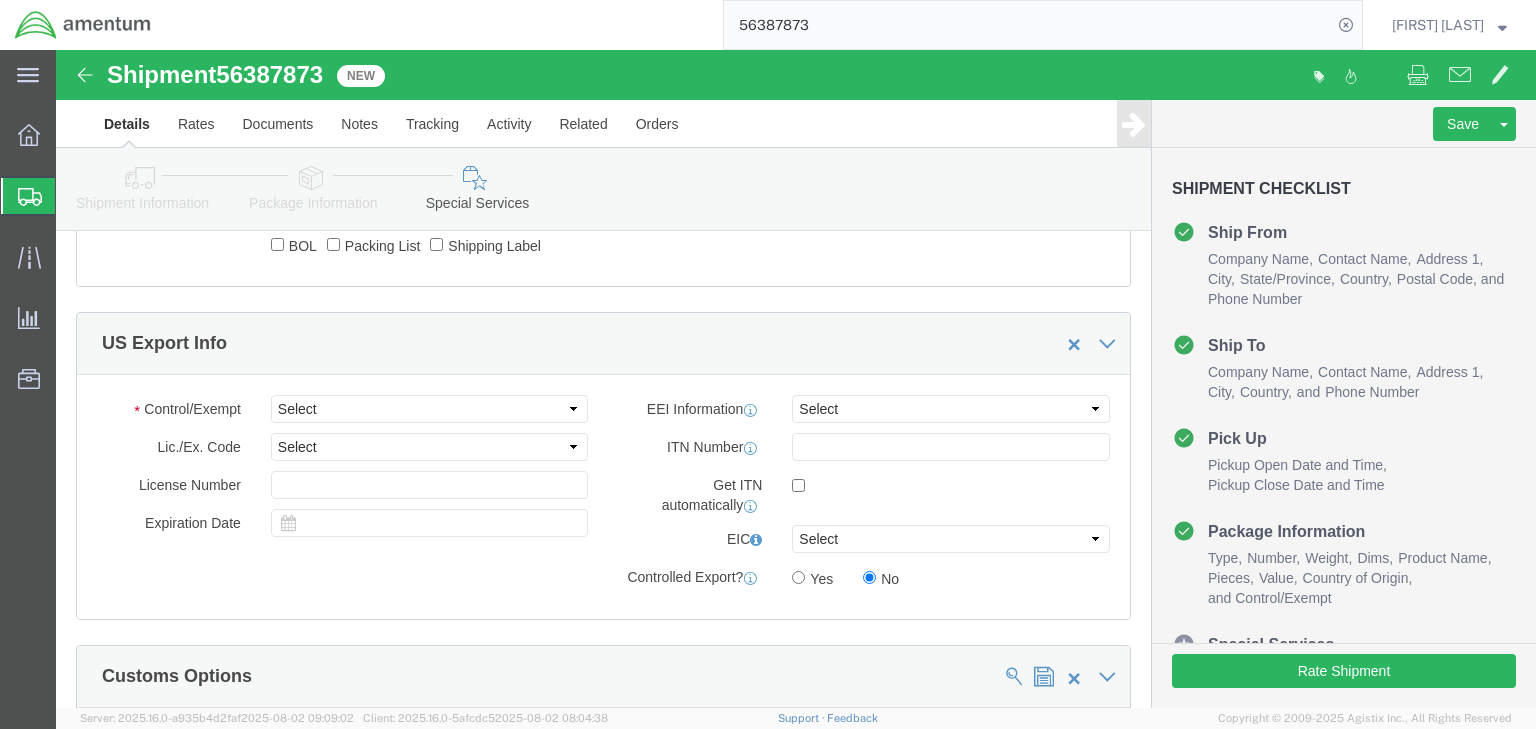 scroll, scrollTop: 1440, scrollLeft: 0, axis: vertical 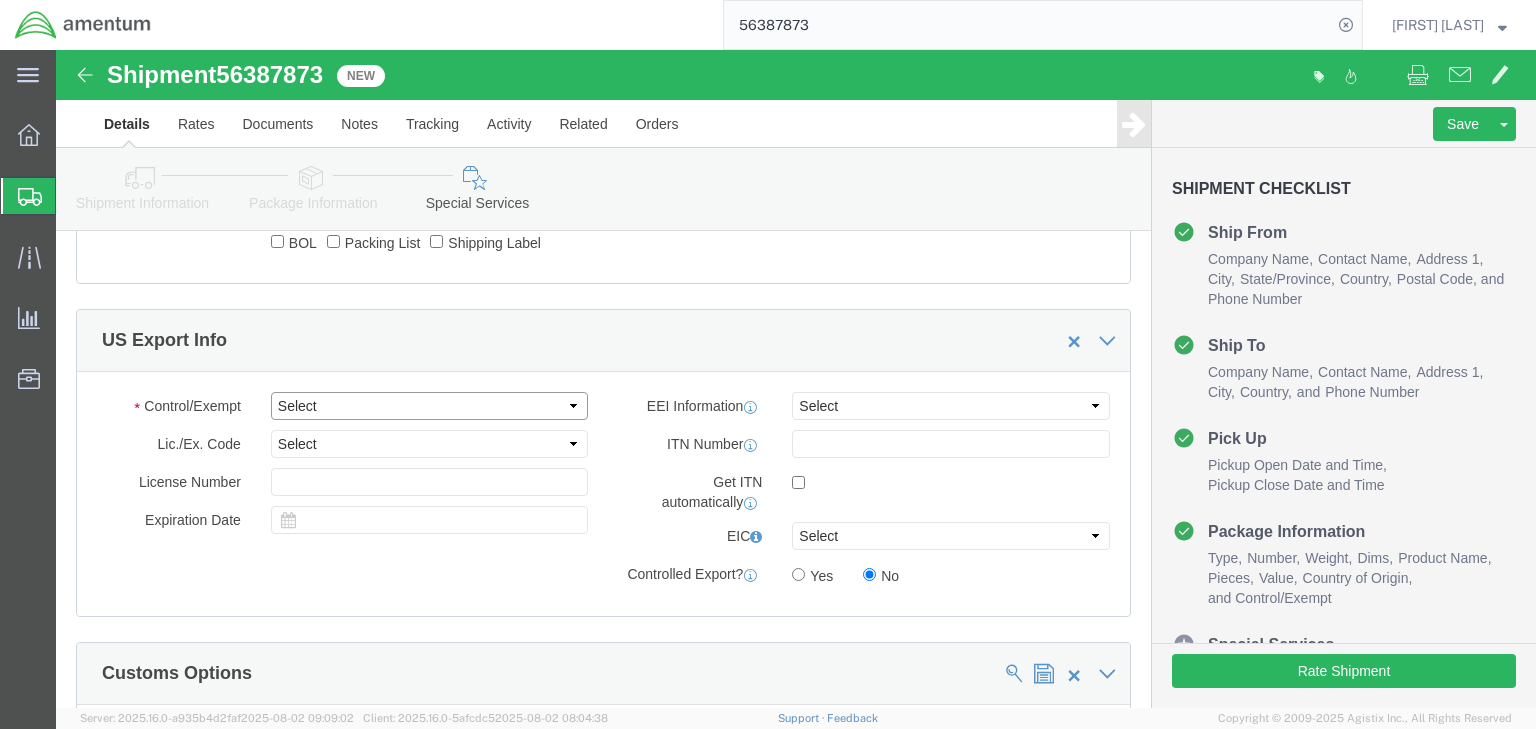 click on "Select ATF BIS DEA EPA FDA FTR ITAR OFAC Other (OPA)" 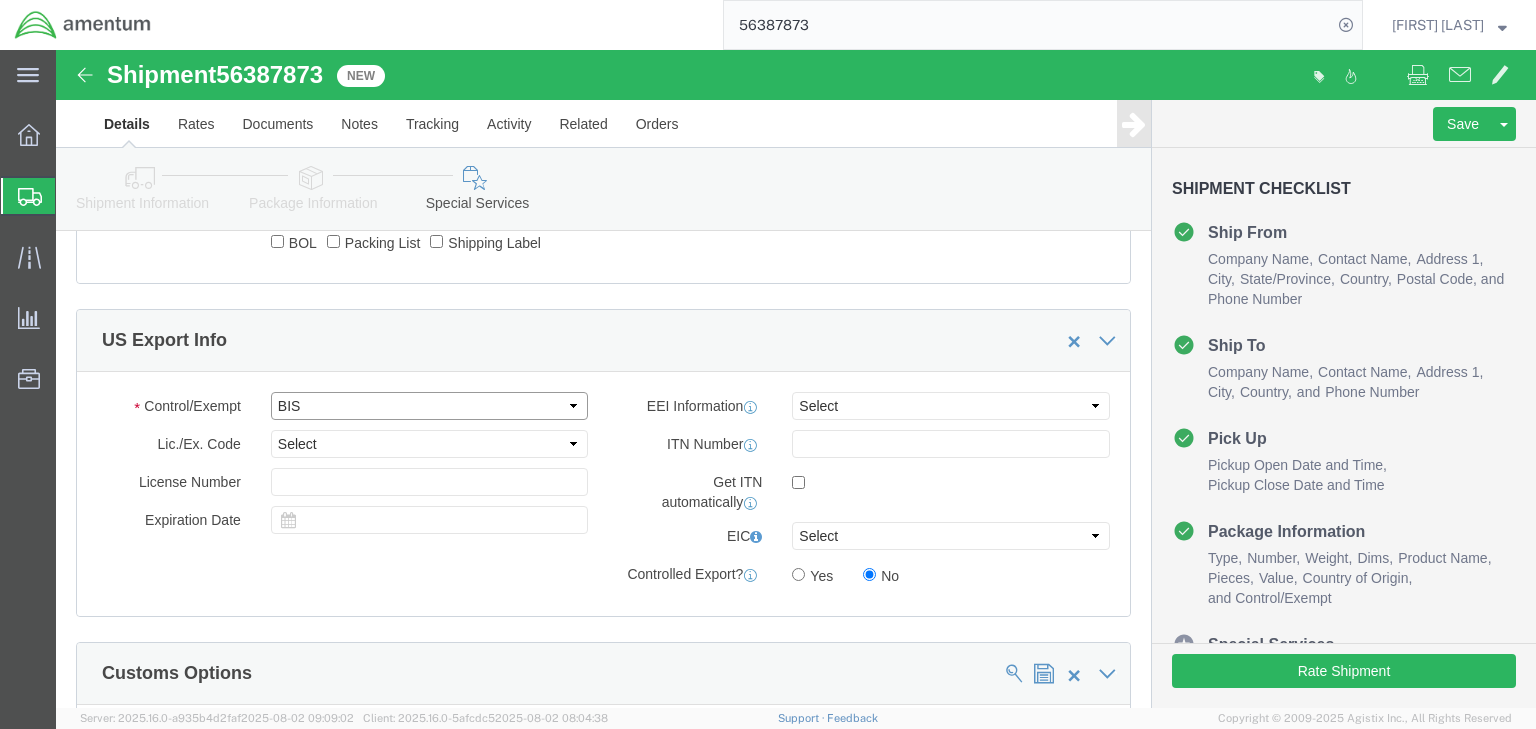 click on "Select ATF BIS DEA EPA FDA FTR ITAR OFAC Other (OPA)" 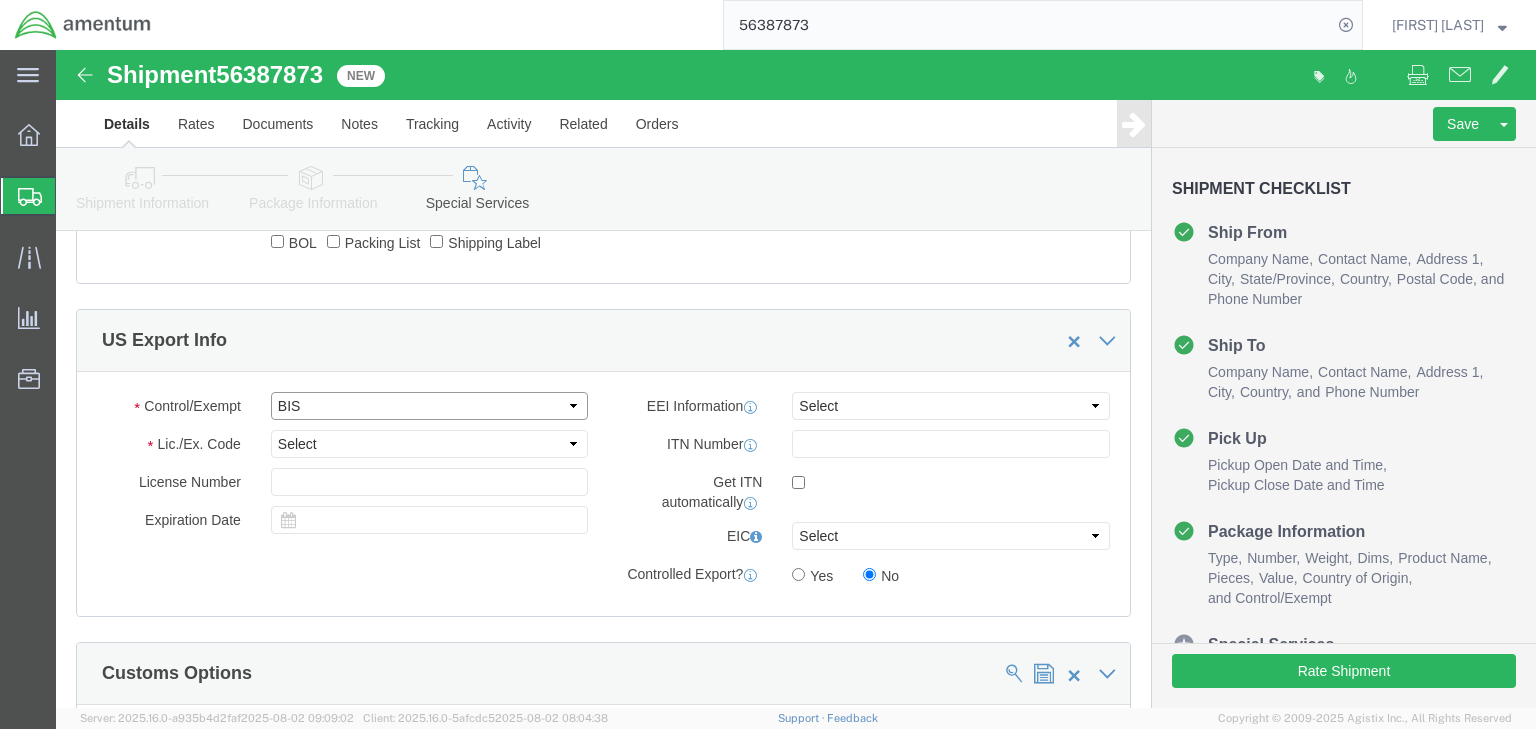 click on "Select ATF BIS DEA EPA FDA FTR ITAR OFAC Other (OPA)" 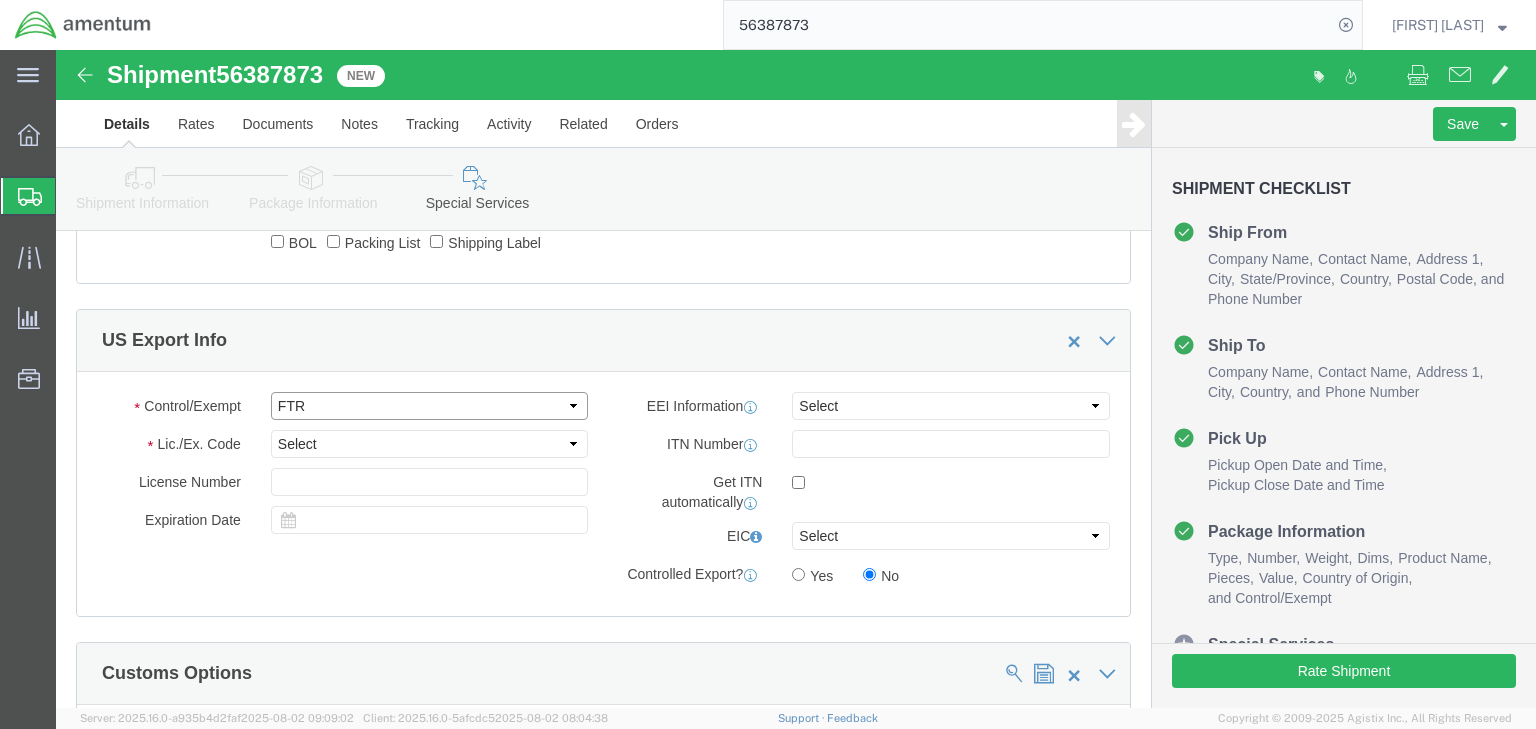 click on "Select ATF BIS DEA EPA FDA FTR ITAR OFAC Other (OPA)" 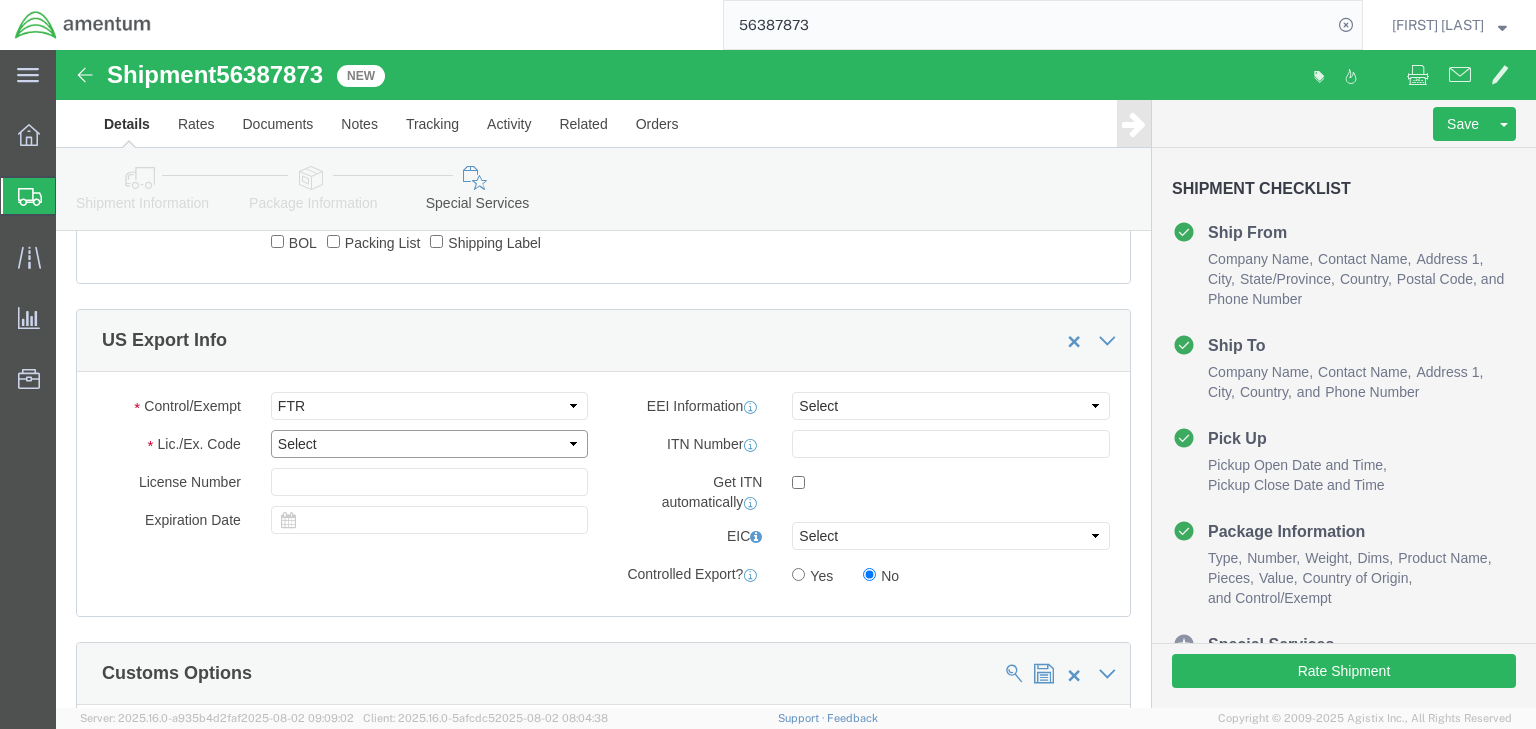 click on "Select 30.2(d)(2) 30.36 30.37(a) 30.37(f) 30.37(g) 30.37(h) 30.37(i) 30.37(j) 30.37(k) 30.37(o) 30.37(q) 30.37(r) 30.37(s) 30.37(t) 30.39 30.40(a) 30.40(b) 30.40(c) 30.40(d)" 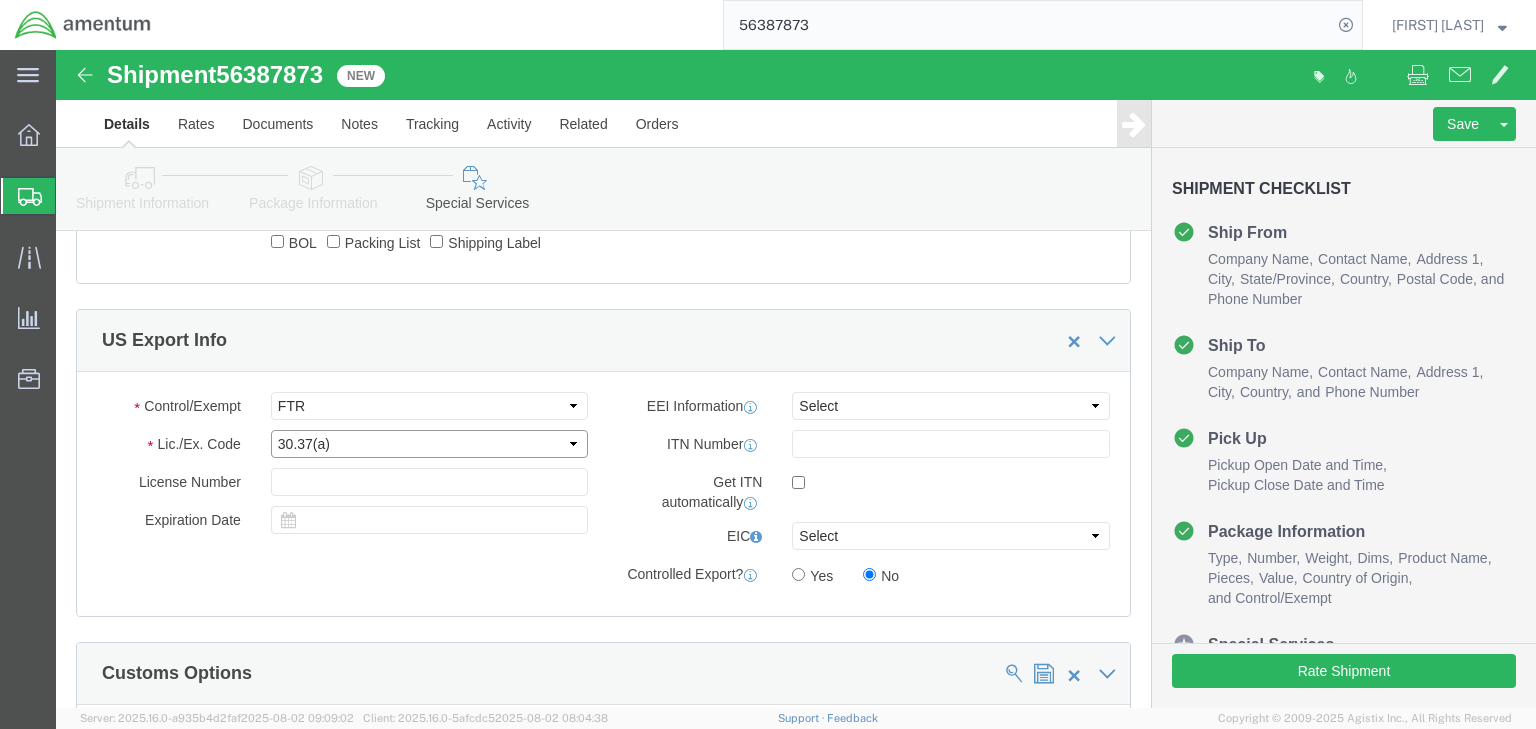 click on "Select 30.2(d)(2) 30.36 30.37(a) 30.37(f) 30.37(g) 30.37(h) 30.37(i) 30.37(j) 30.37(k) 30.37(o) 30.37(q) 30.37(r) 30.37(s) 30.37(t) 30.39 30.40(a) 30.40(b) 30.40(c) 30.40(d)" 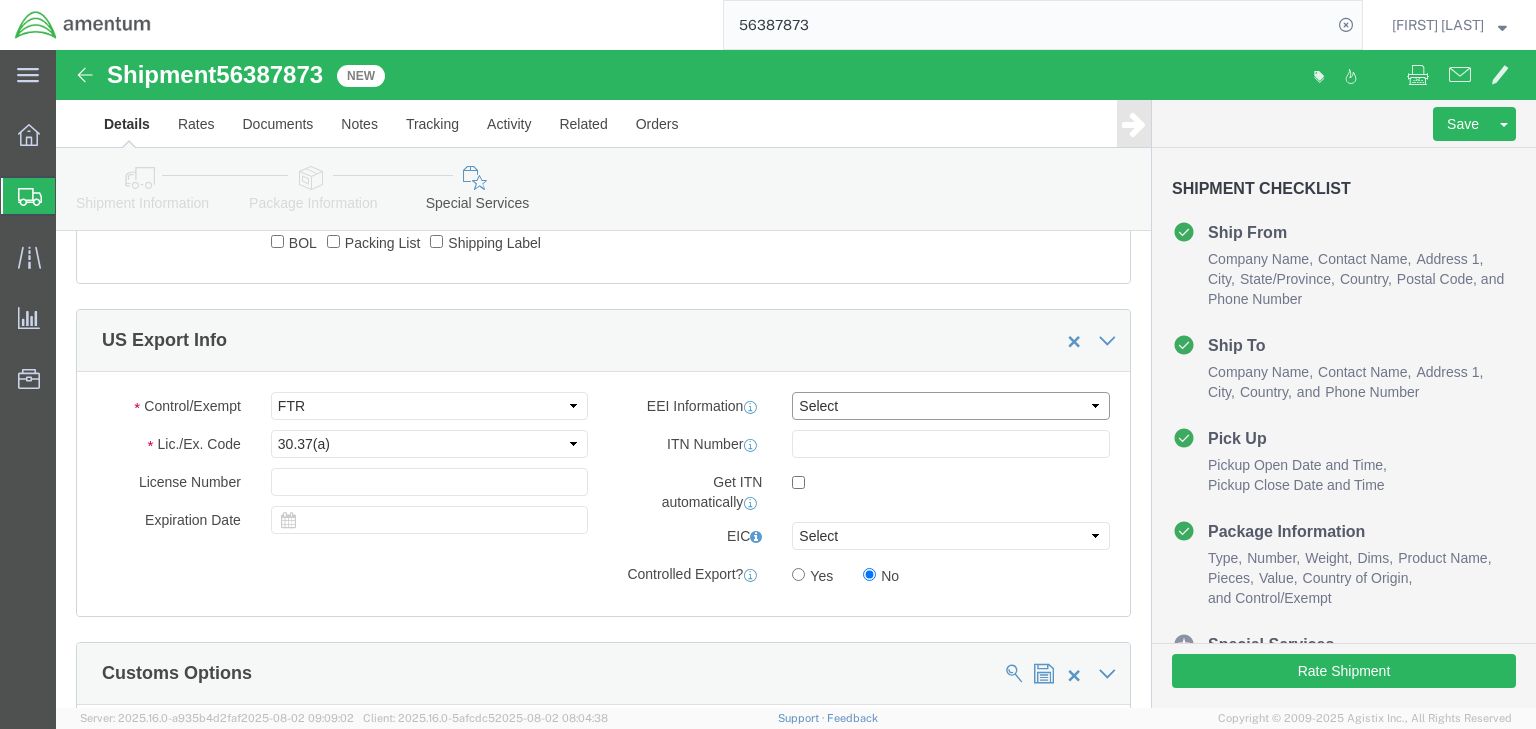click on "Select AES-Direct EEI Carrier File EEI EEI Exempt" 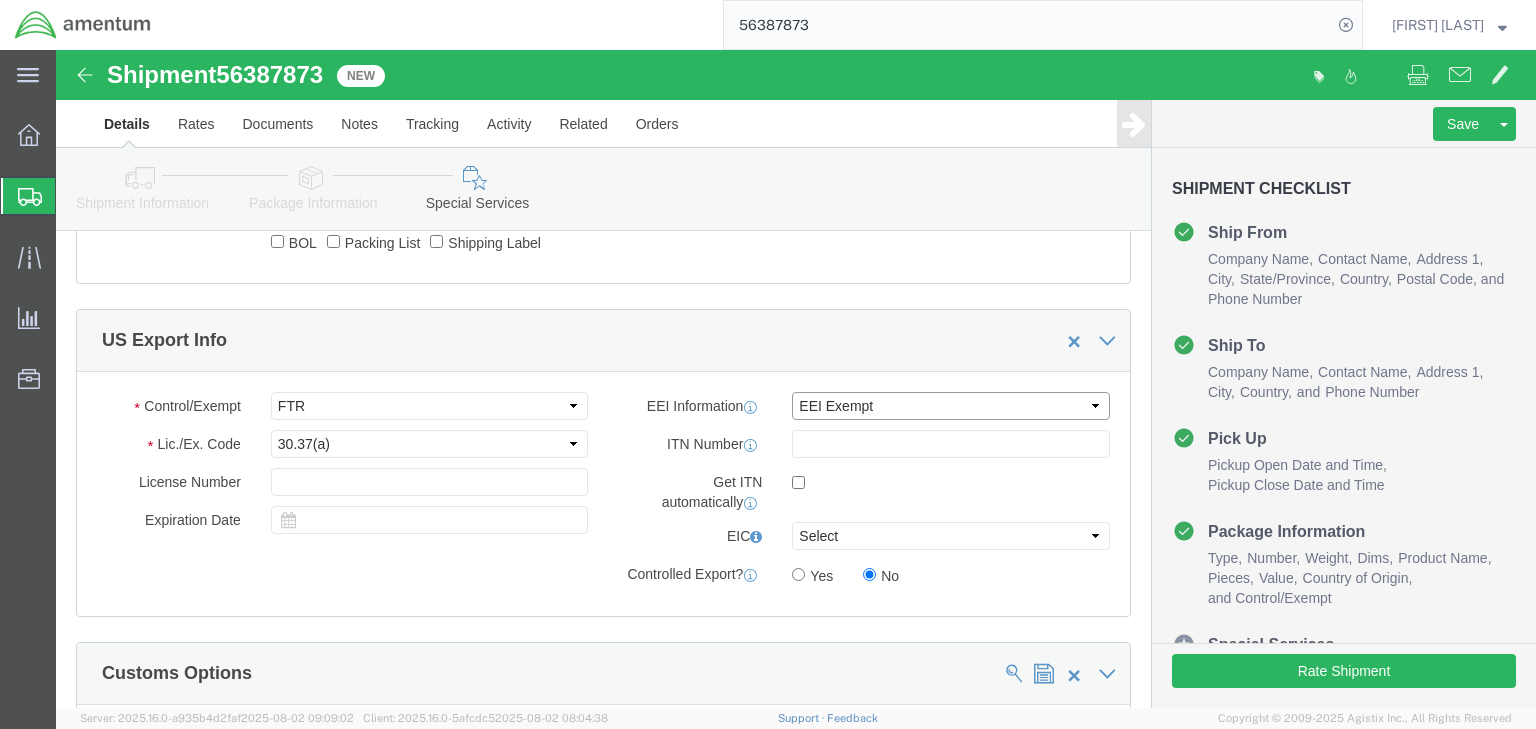 click on "Select AES-Direct EEI Carrier File EEI EEI Exempt" 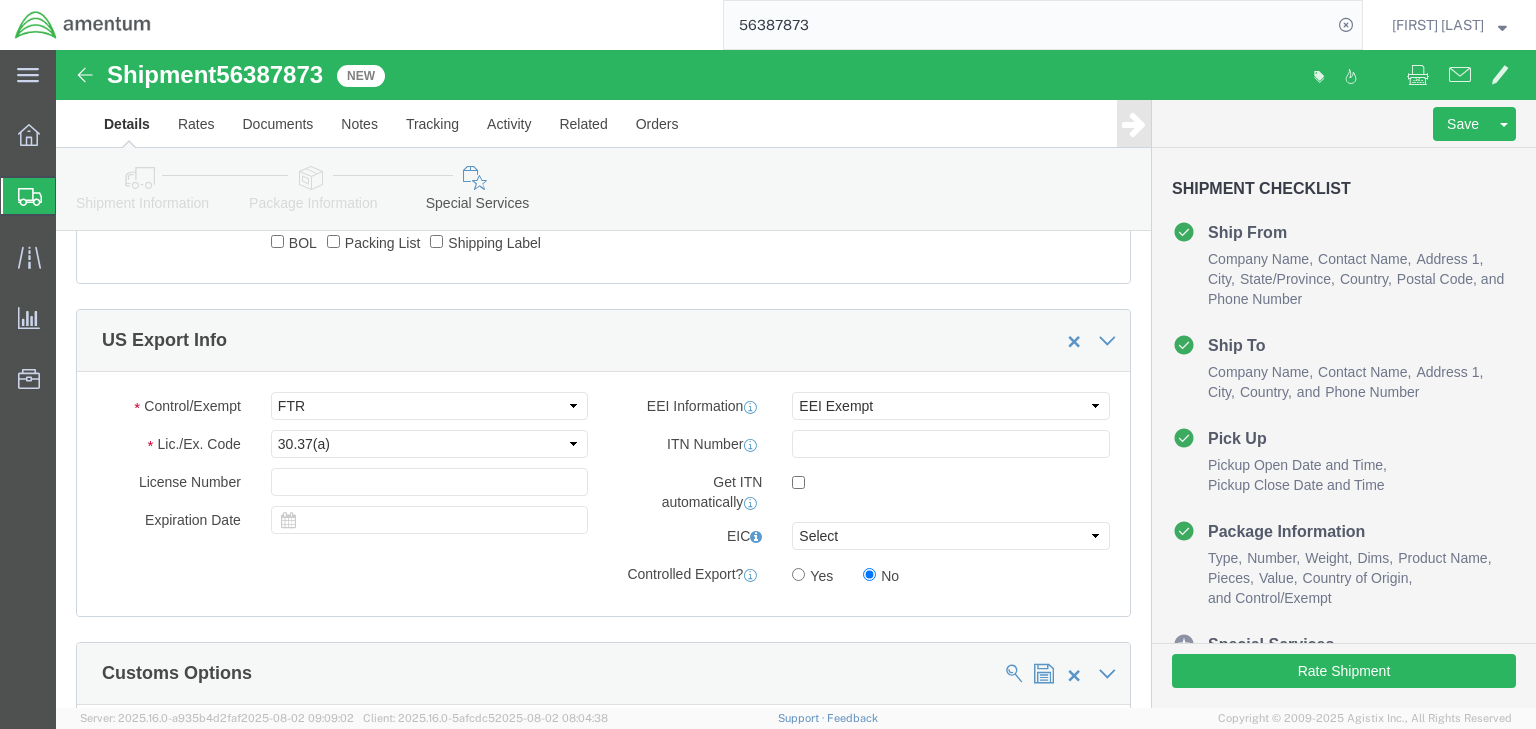 click 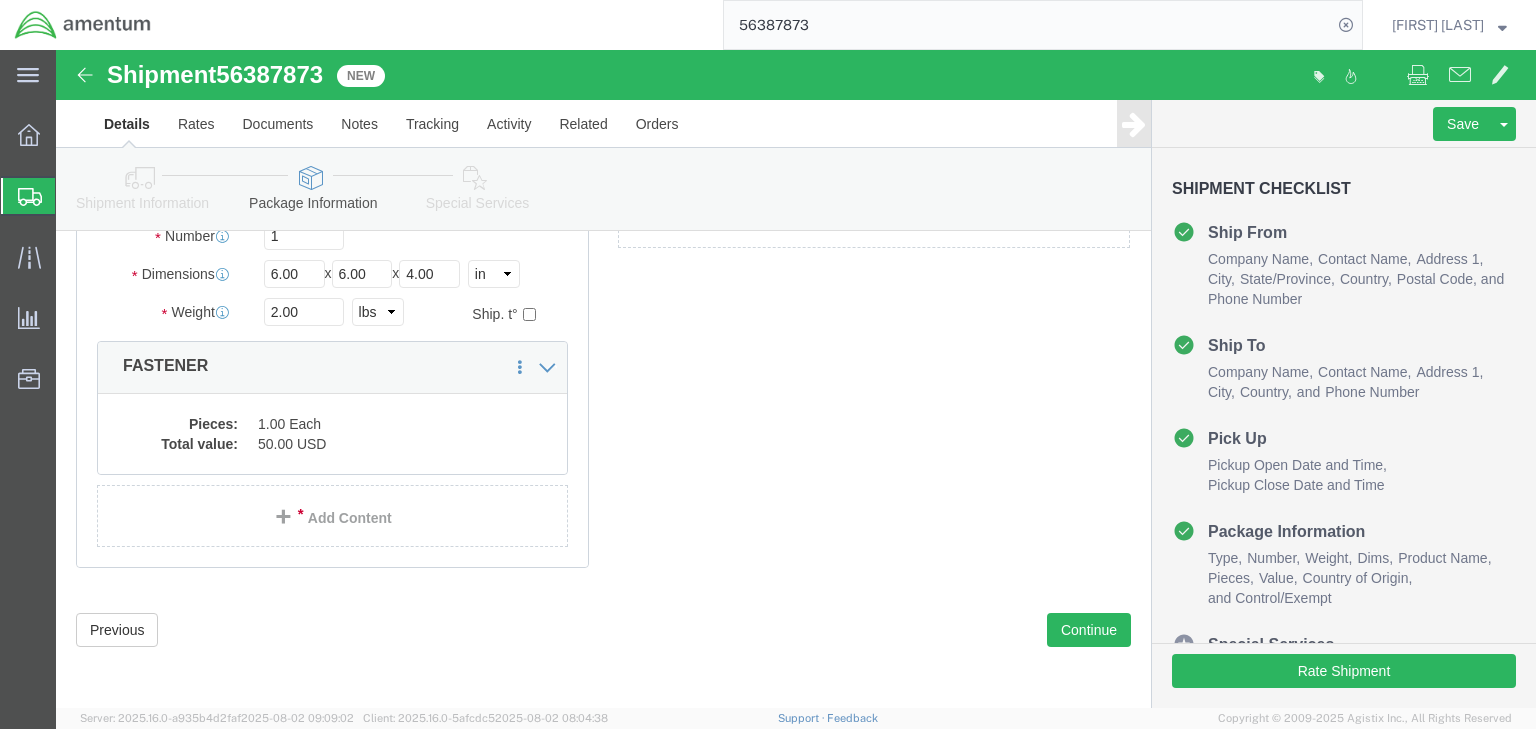 click 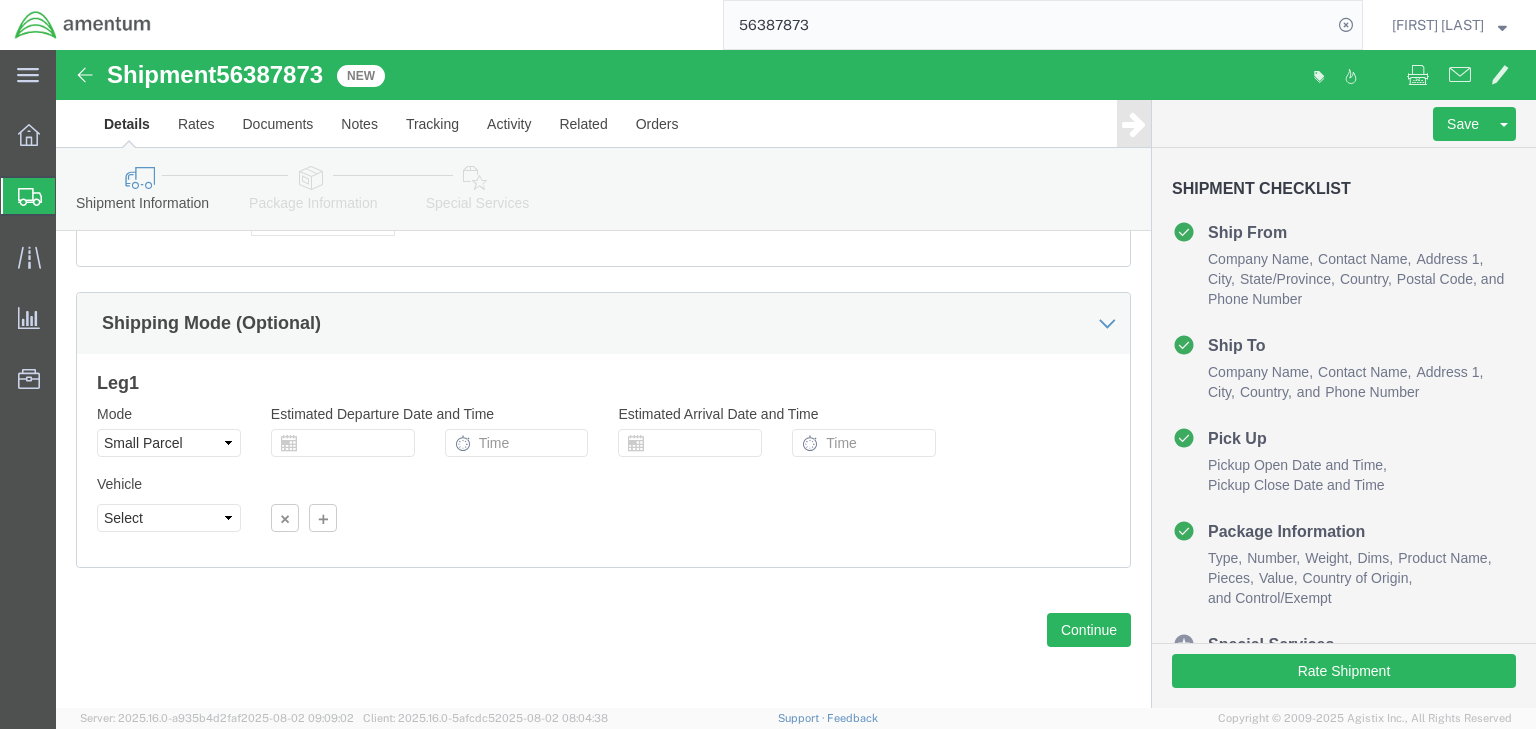 click on "Shipments" 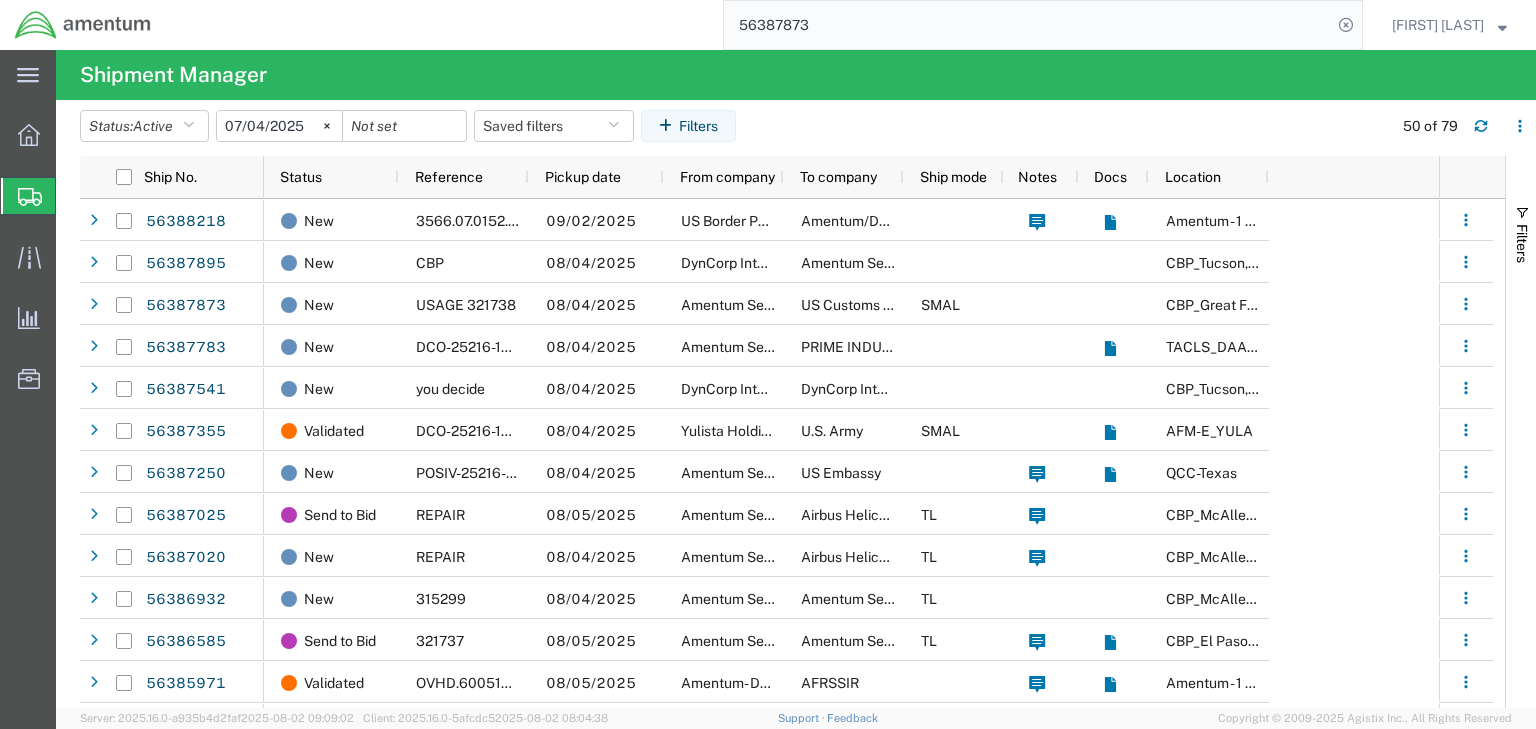click on "56387873" 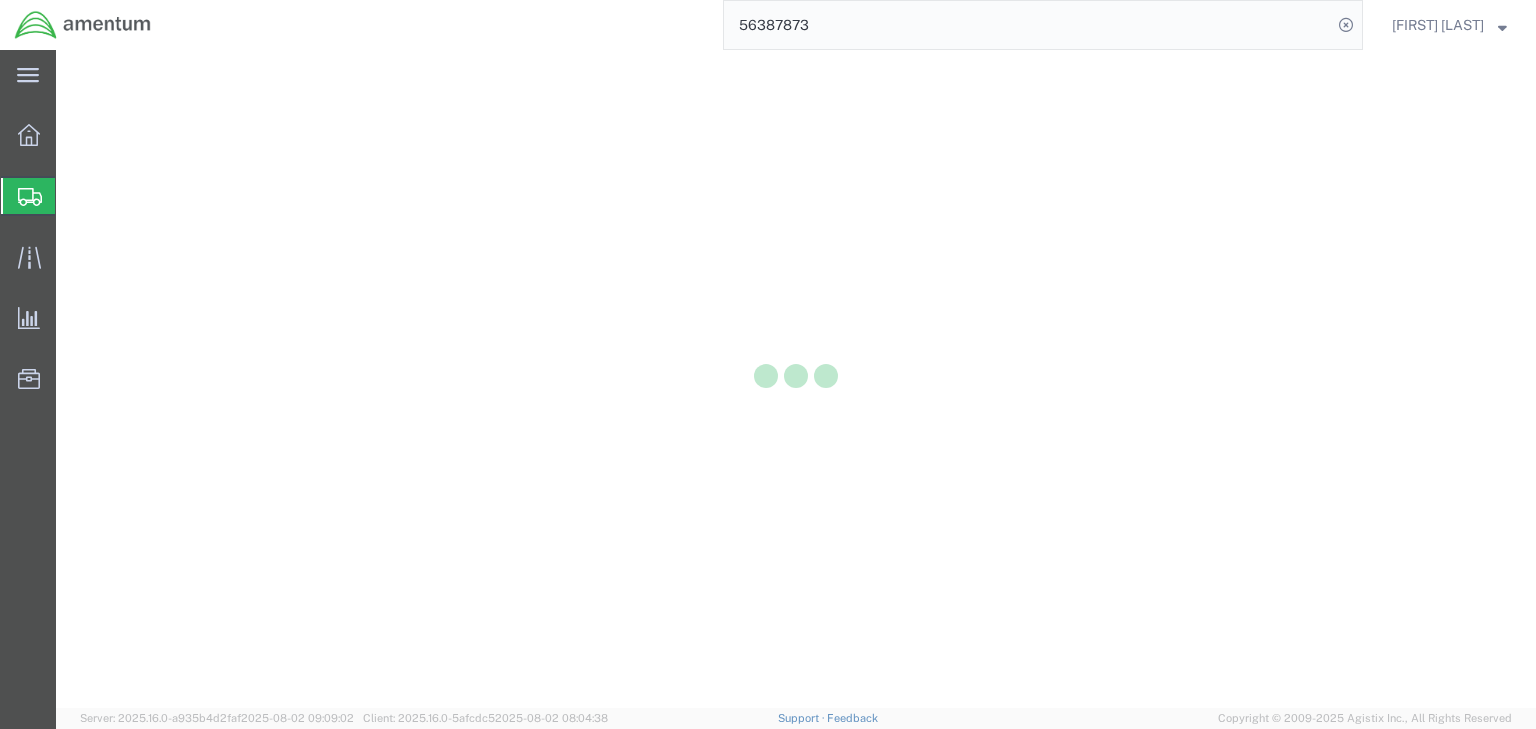 scroll, scrollTop: 0, scrollLeft: 0, axis: both 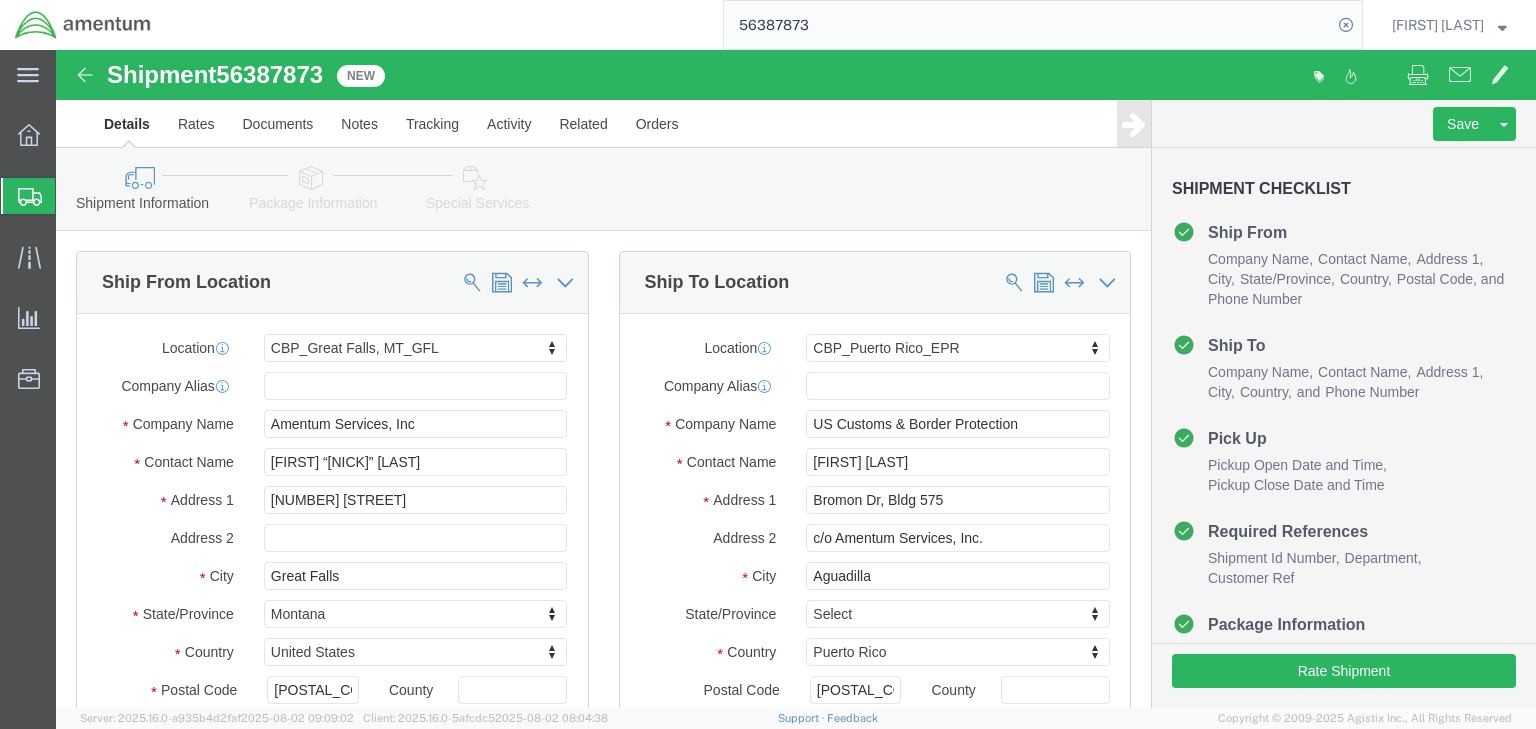 select on "49920" 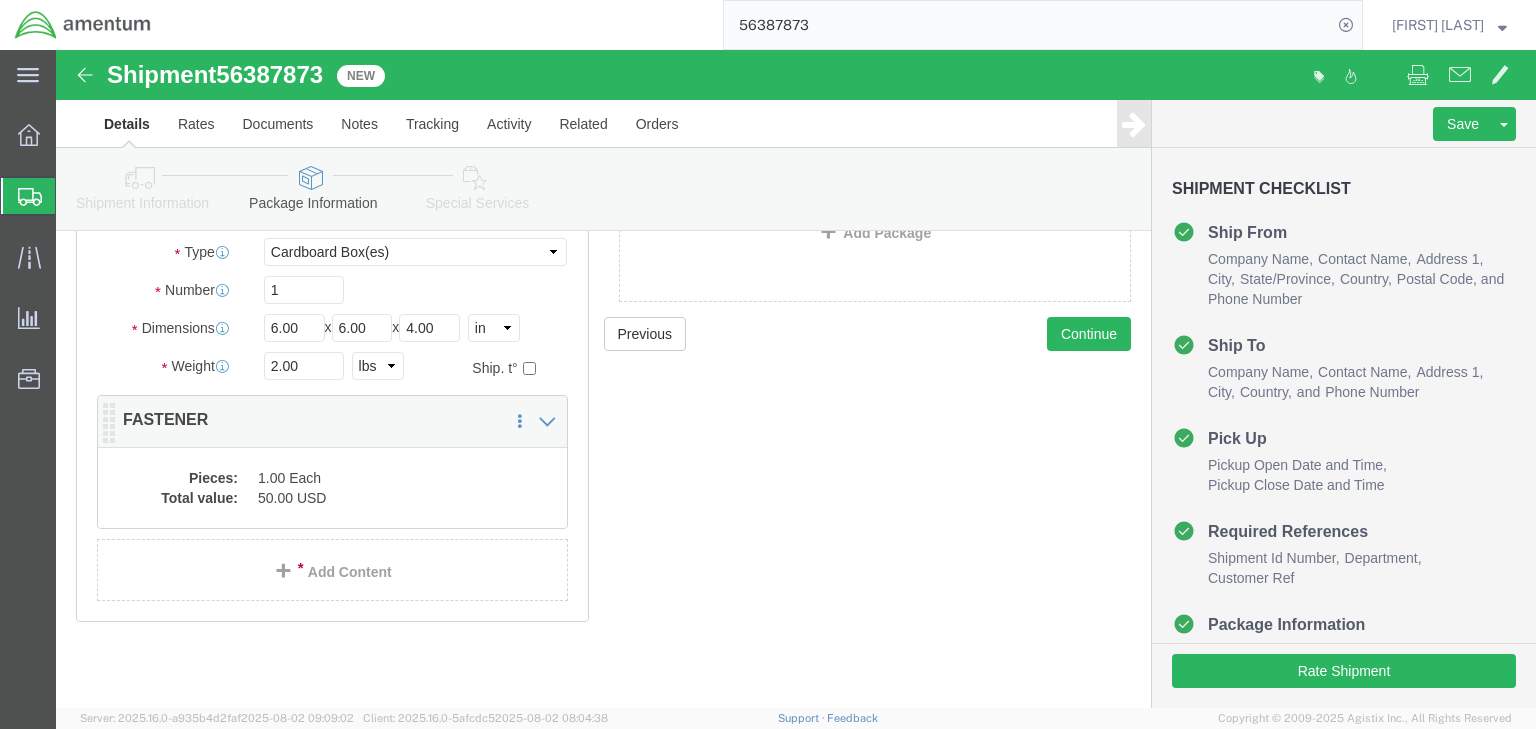 scroll, scrollTop: 181, scrollLeft: 0, axis: vertical 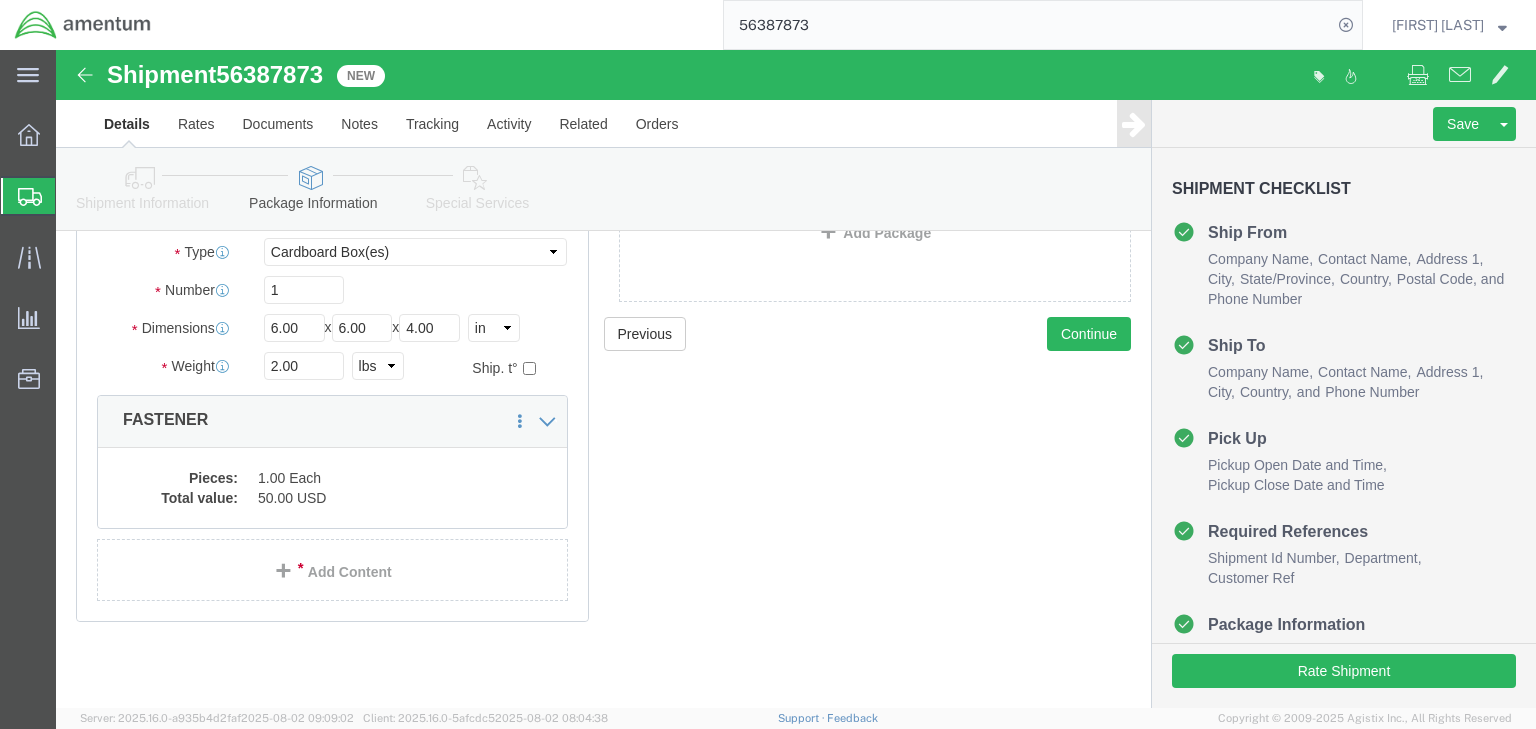 click on "1.00 Each" 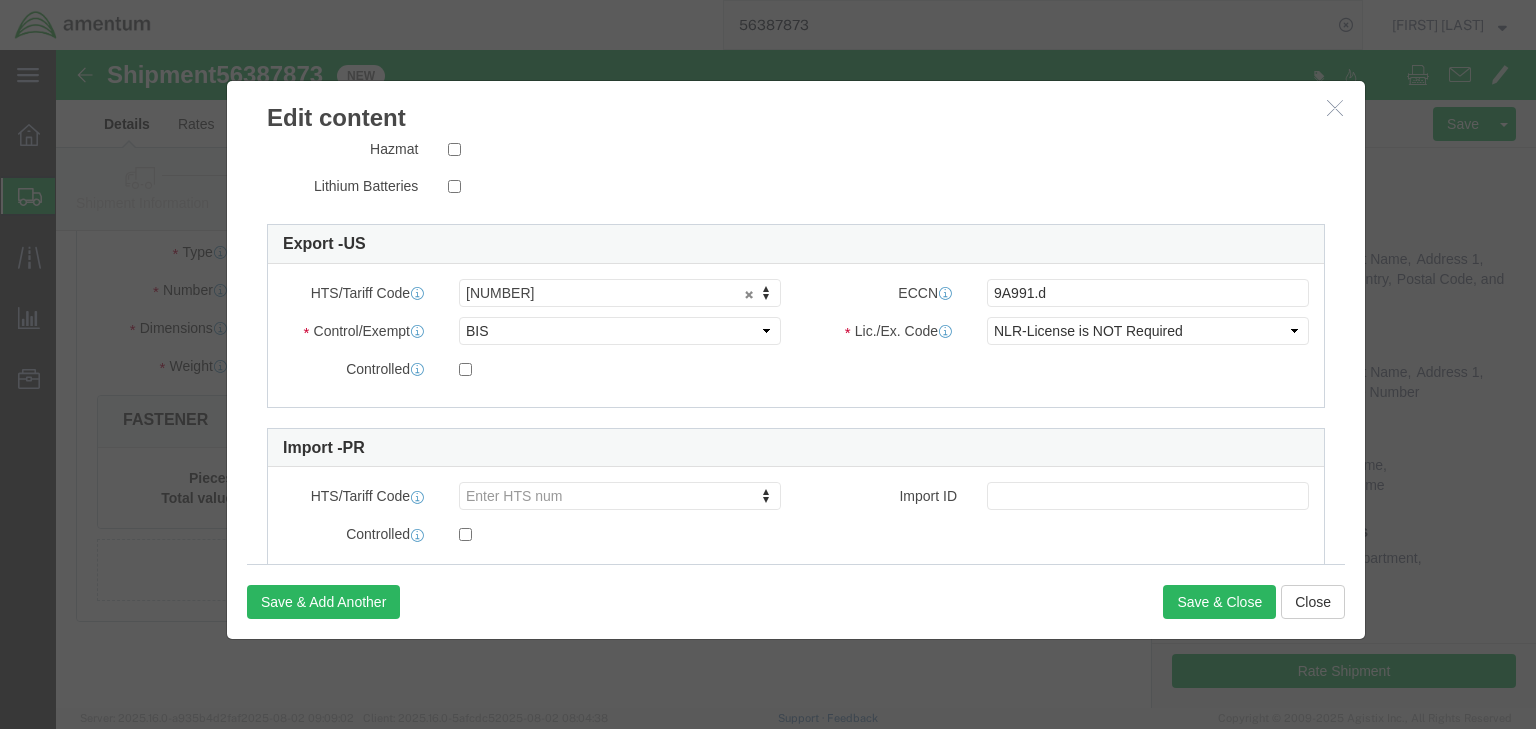 scroll, scrollTop: 480, scrollLeft: 0, axis: vertical 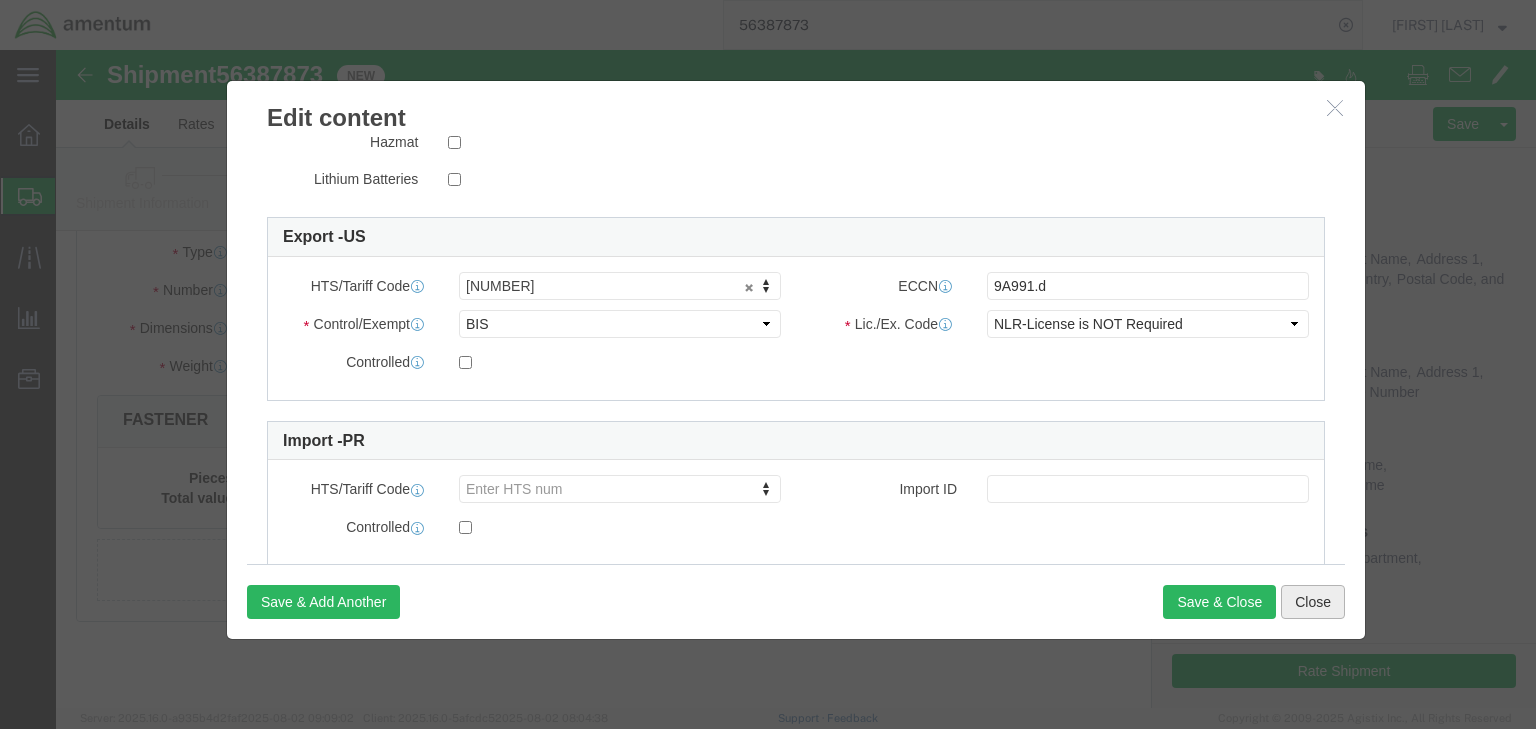 click on "Close" 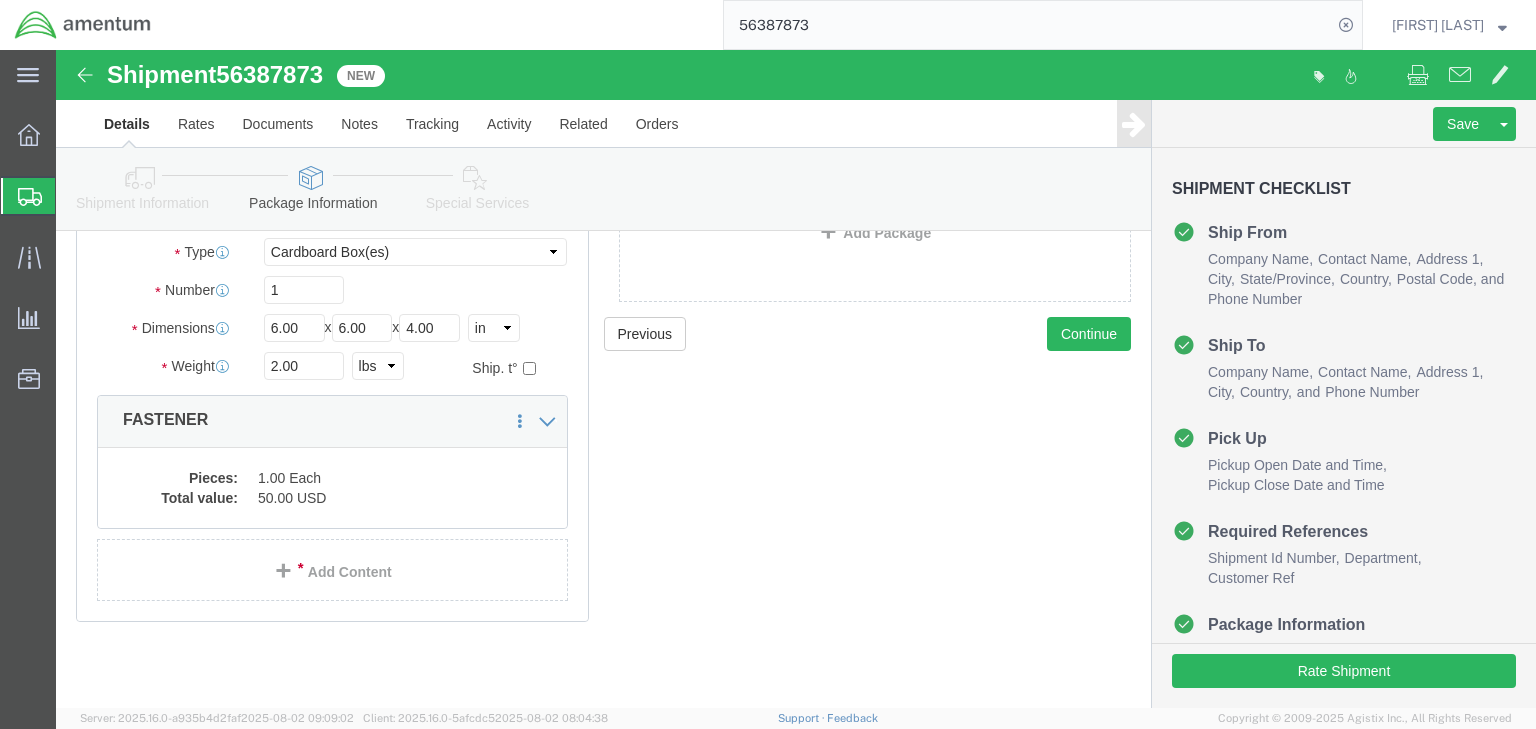 click on "Shipments" 